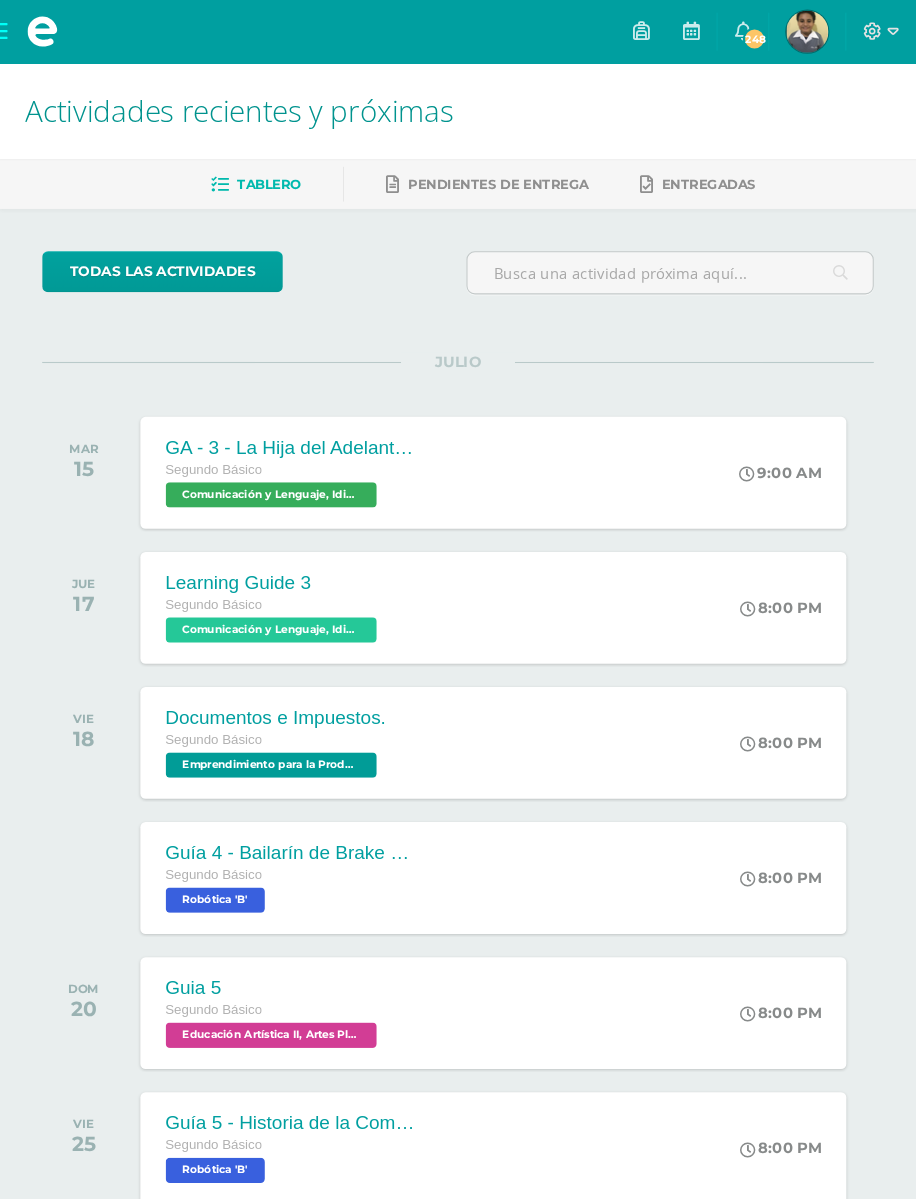 scroll, scrollTop: 0, scrollLeft: 0, axis: both 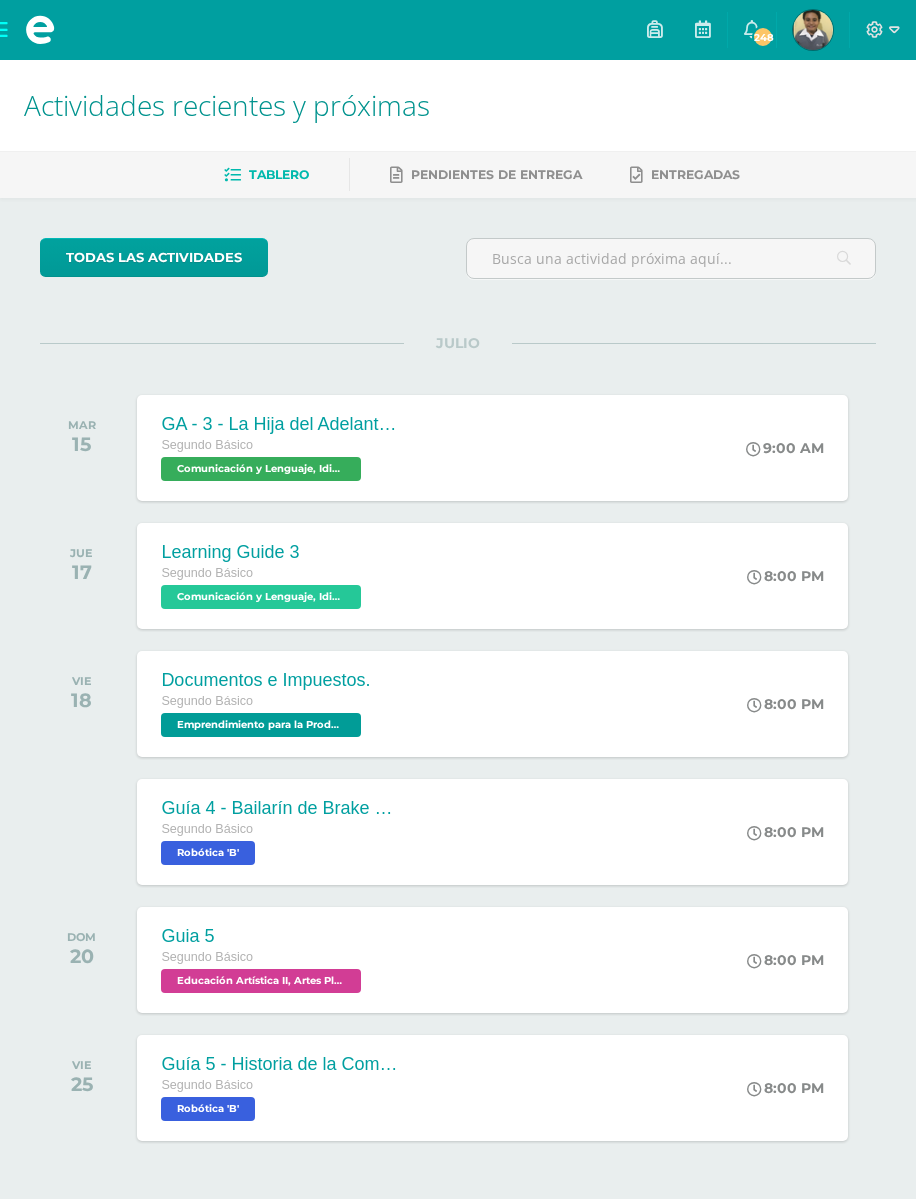 click on "GA - 3 - La Hija del Adelantado" at bounding box center [281, 424] 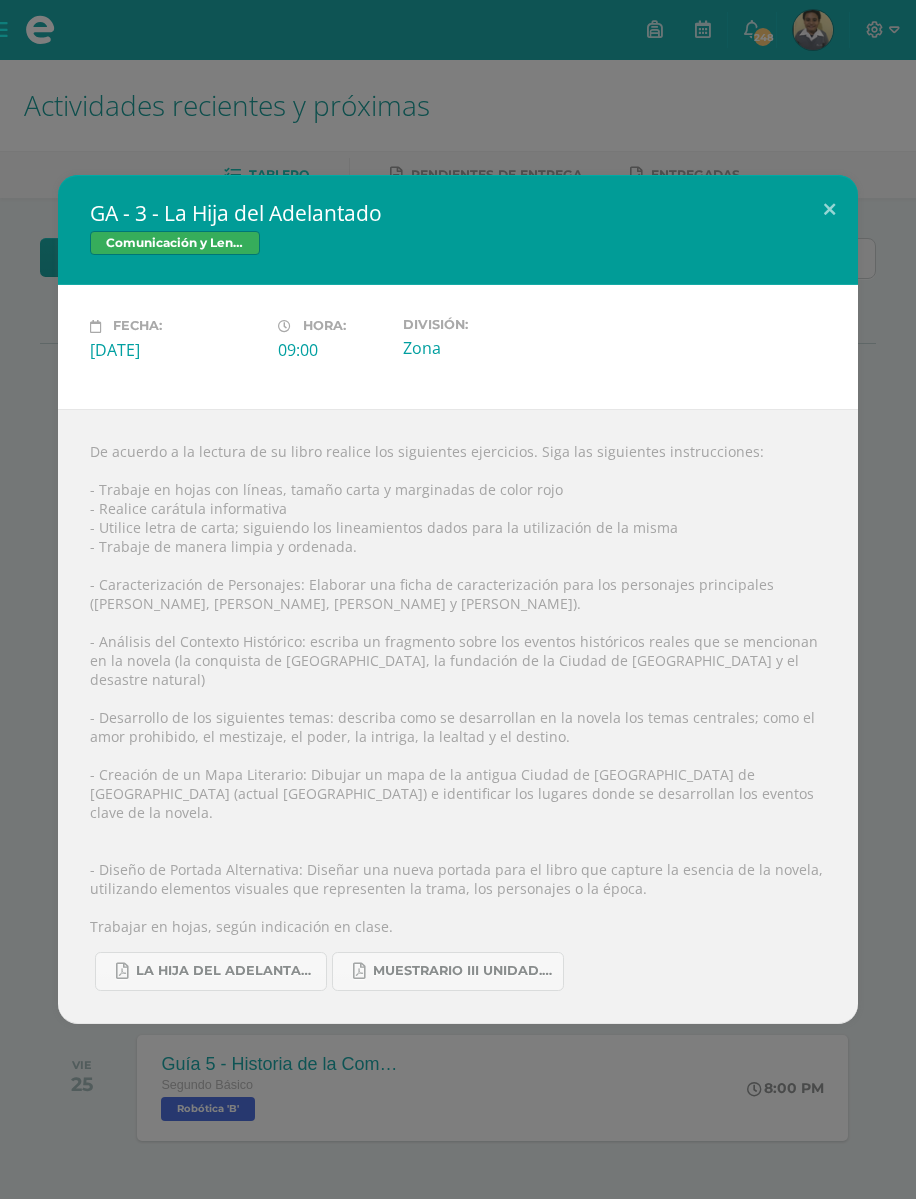 click on "la hija del adelantado.pdf" at bounding box center [211, 971] 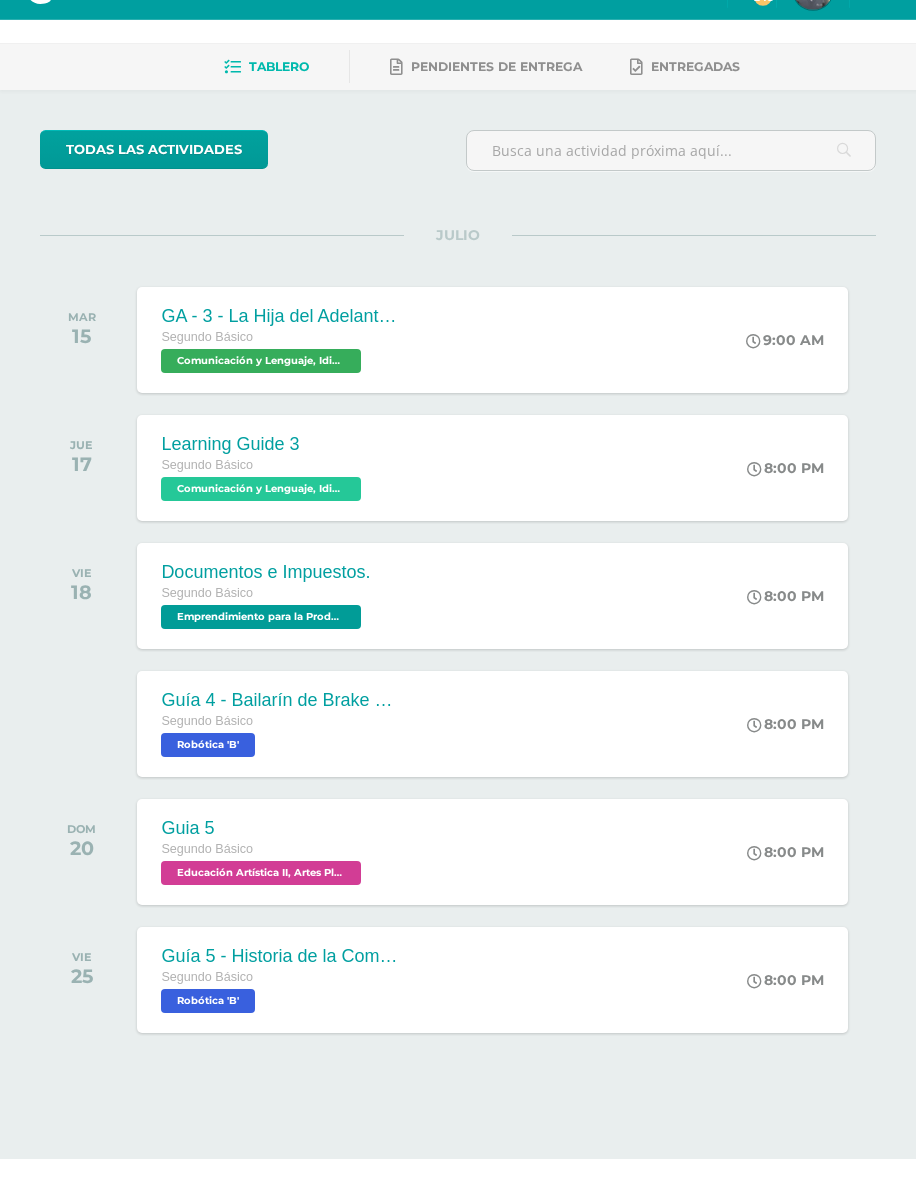 scroll, scrollTop: 72, scrollLeft: 0, axis: vertical 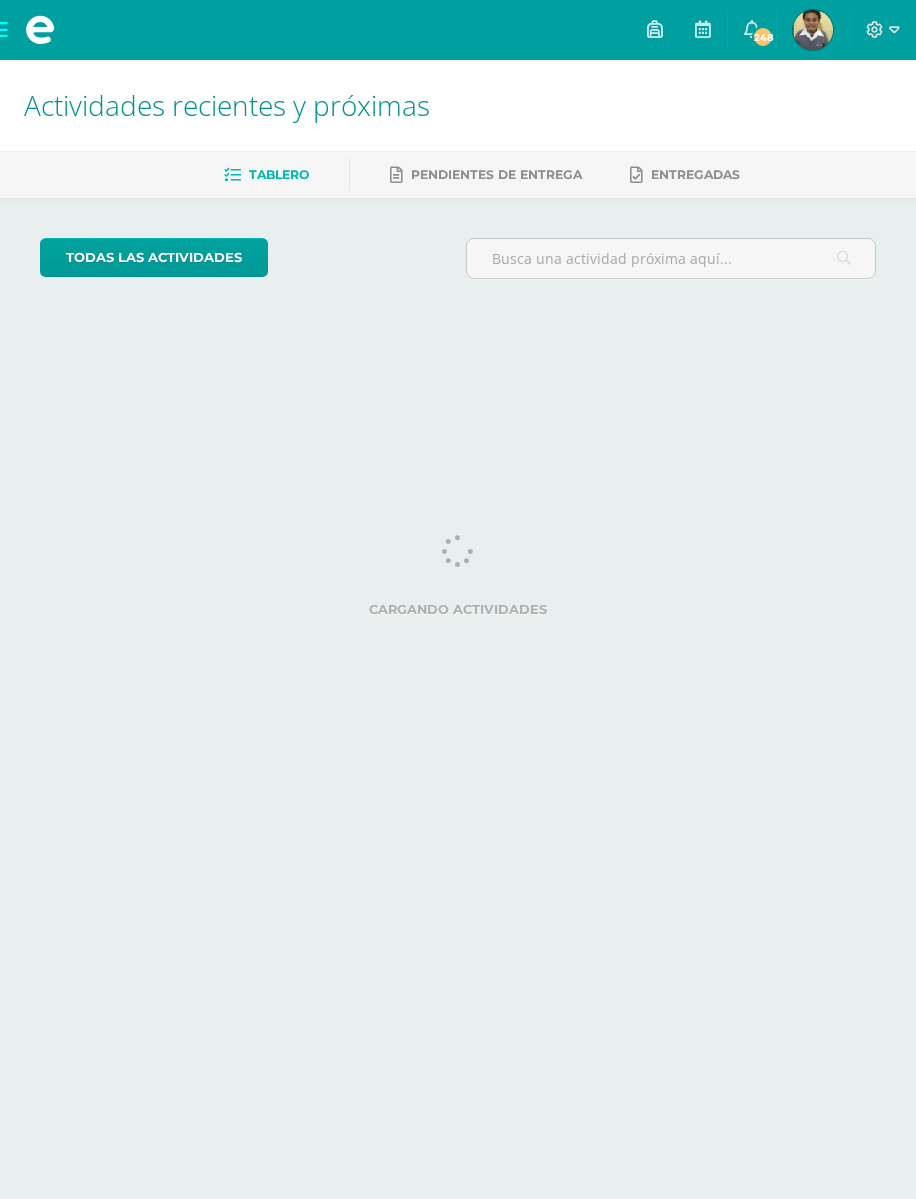 click on "todas las Actividades" at bounding box center [154, 257] 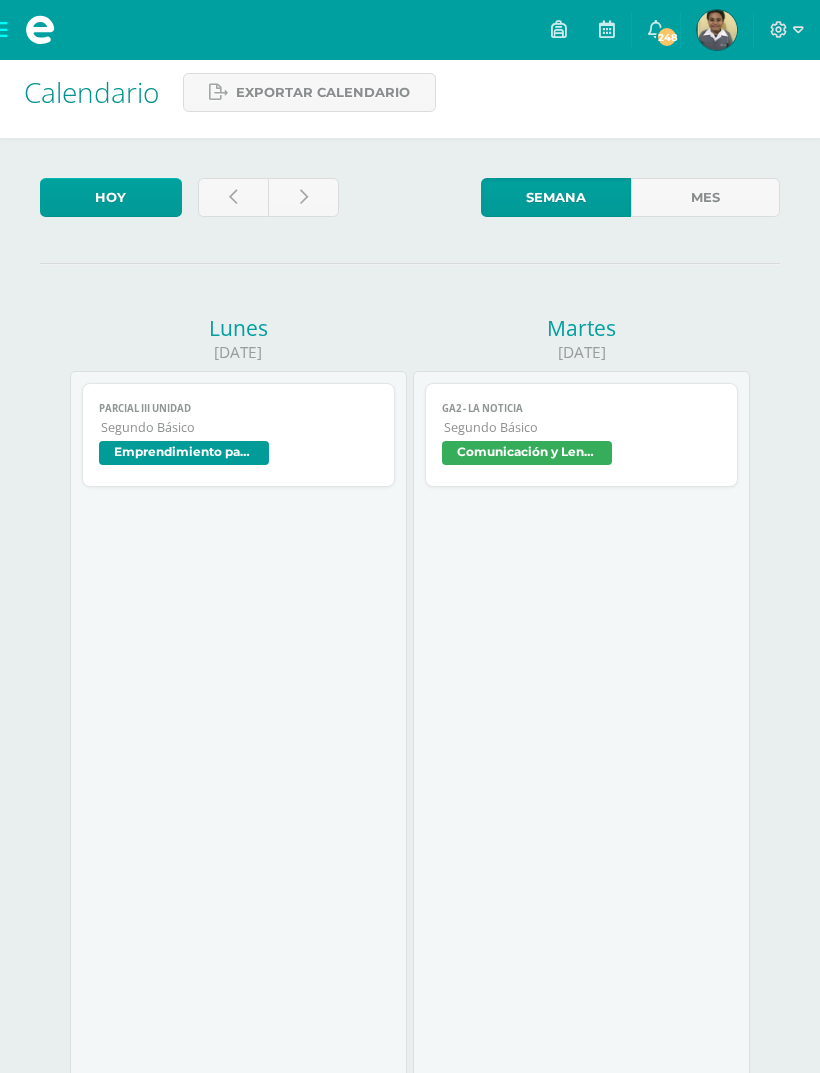 scroll, scrollTop: 17, scrollLeft: 0, axis: vertical 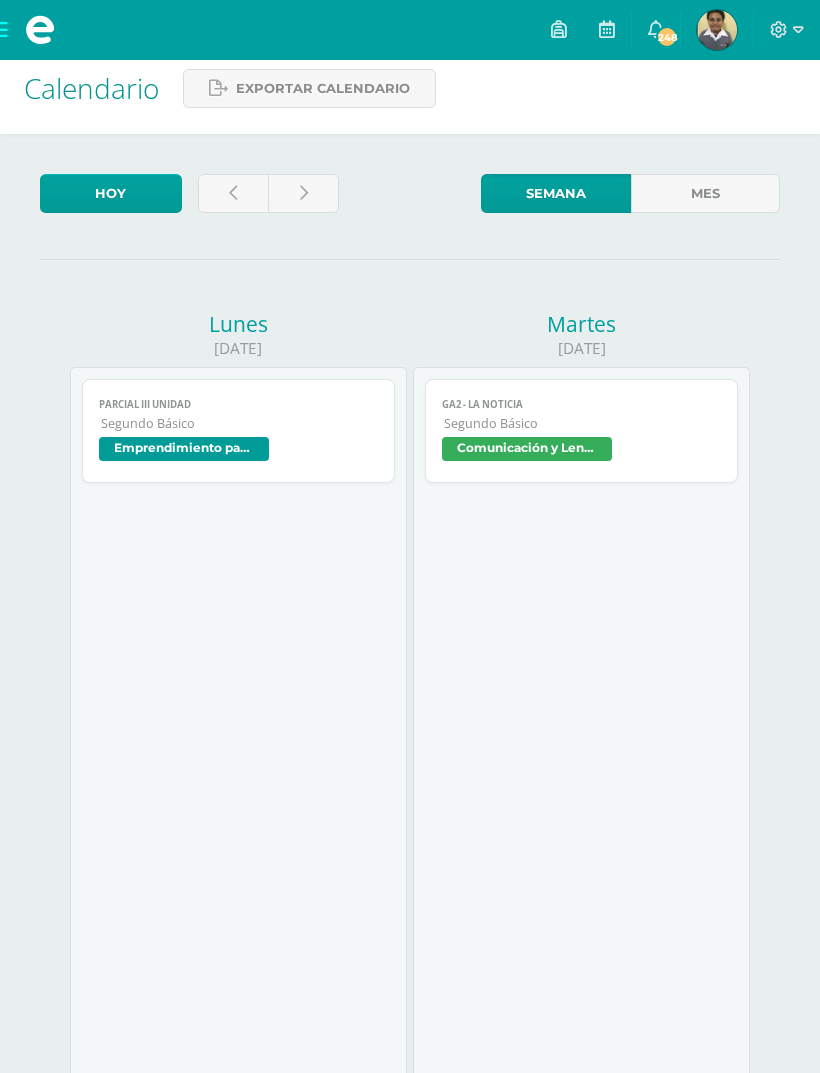 click at bounding box center [233, 193] 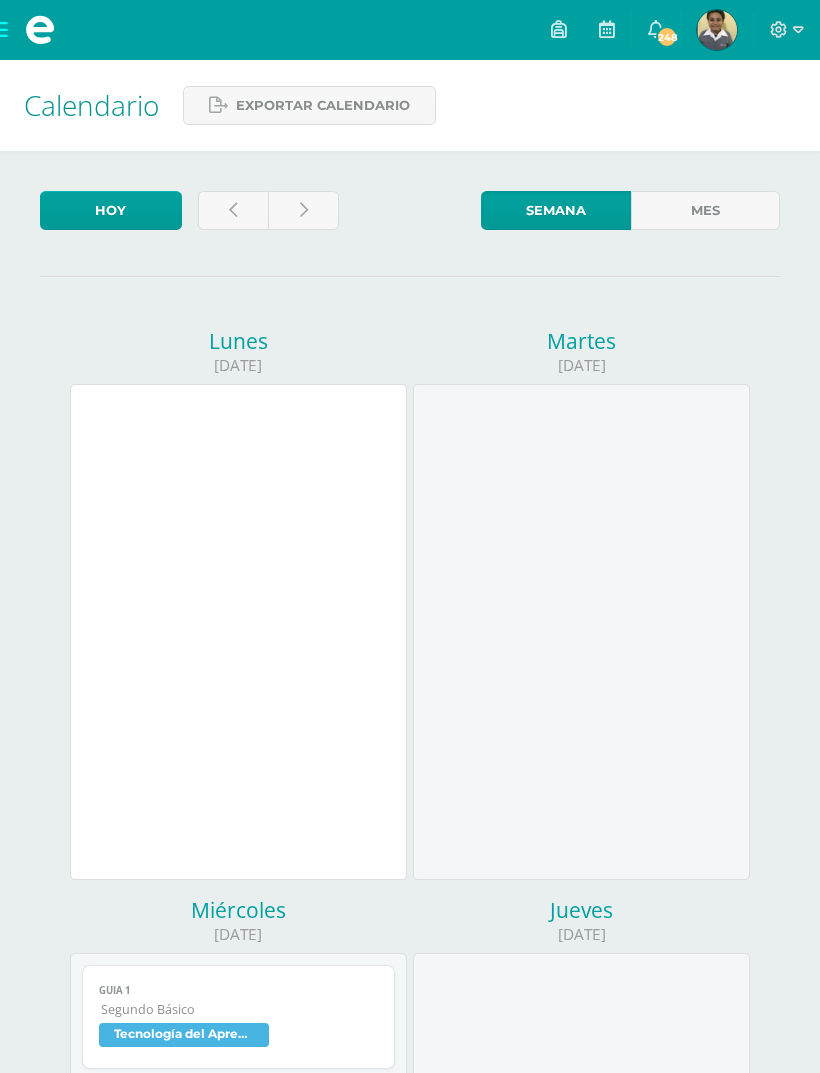 scroll, scrollTop: 0, scrollLeft: 0, axis: both 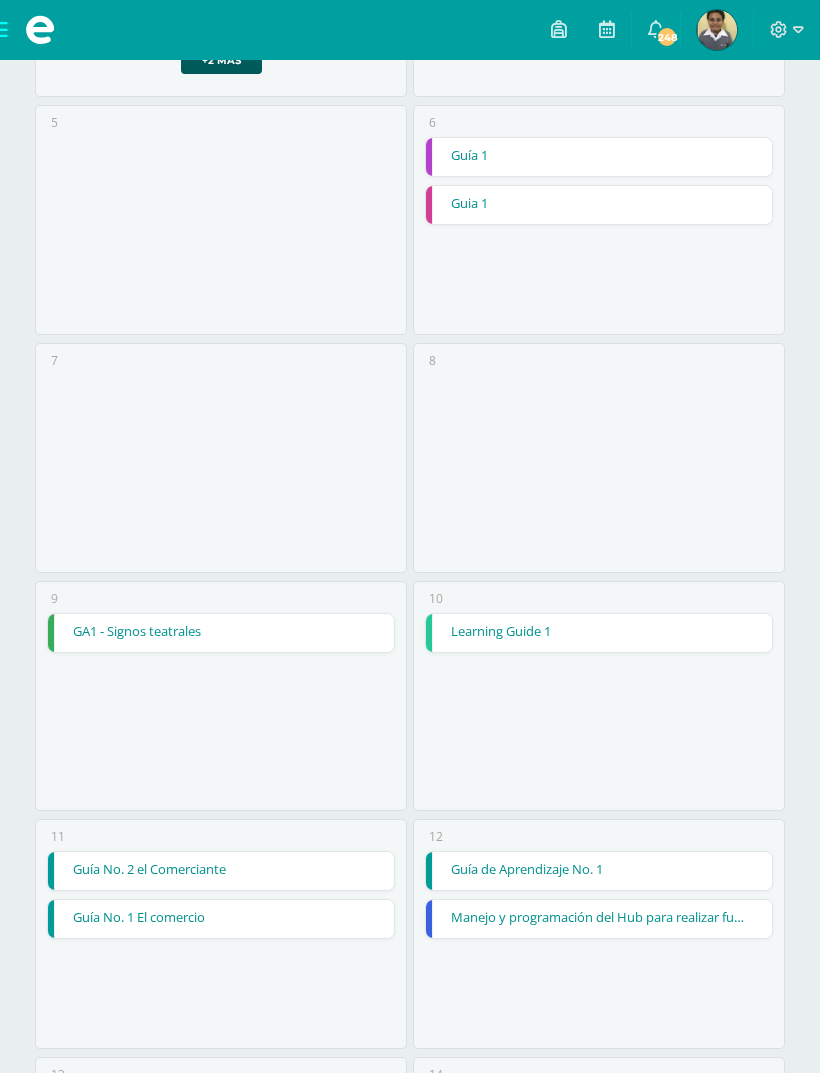 click on "GA1 - Signos teatrales" at bounding box center [220, 633] 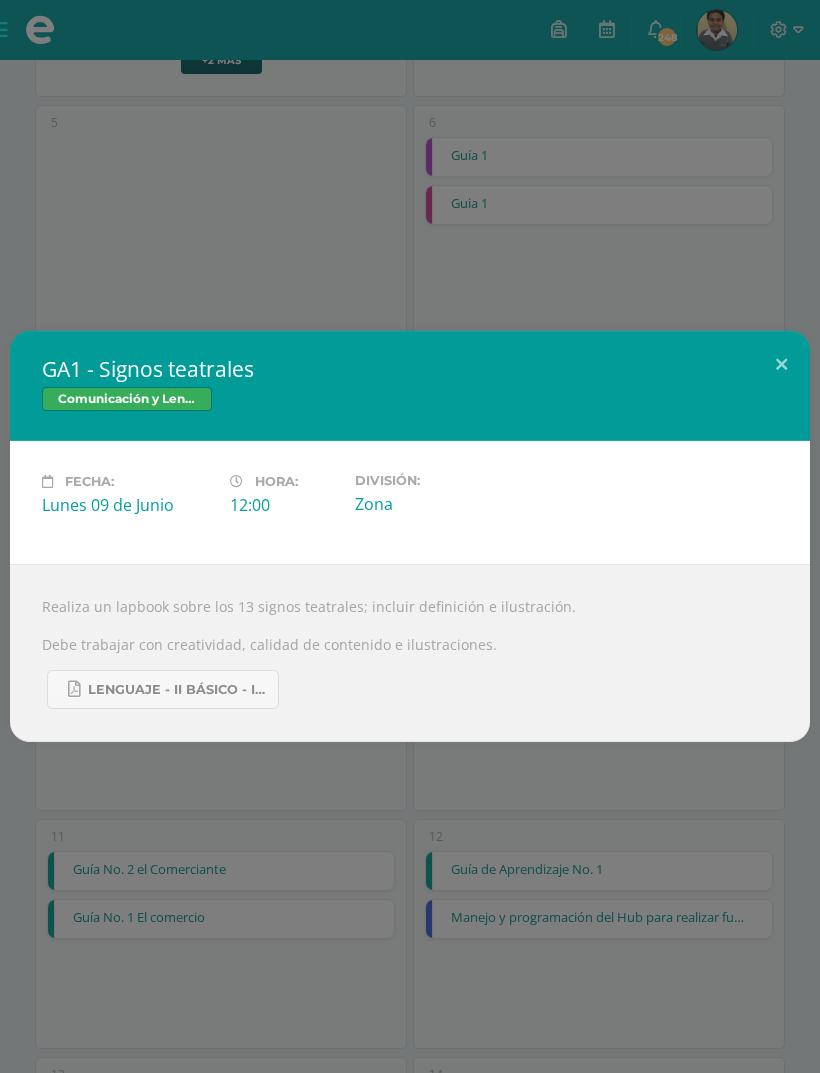 click on "LENGUAJE - II BÁSICO - III UNIDAD.pdf" at bounding box center (178, 690) 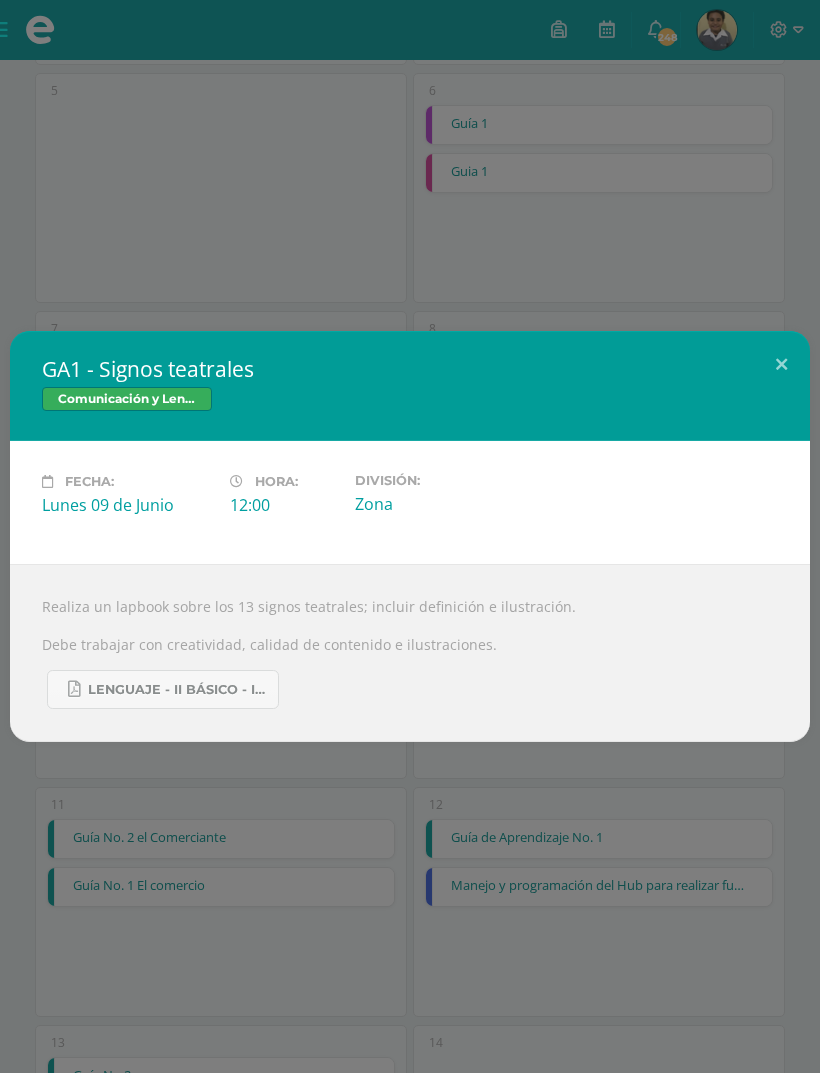 click at bounding box center (781, 365) 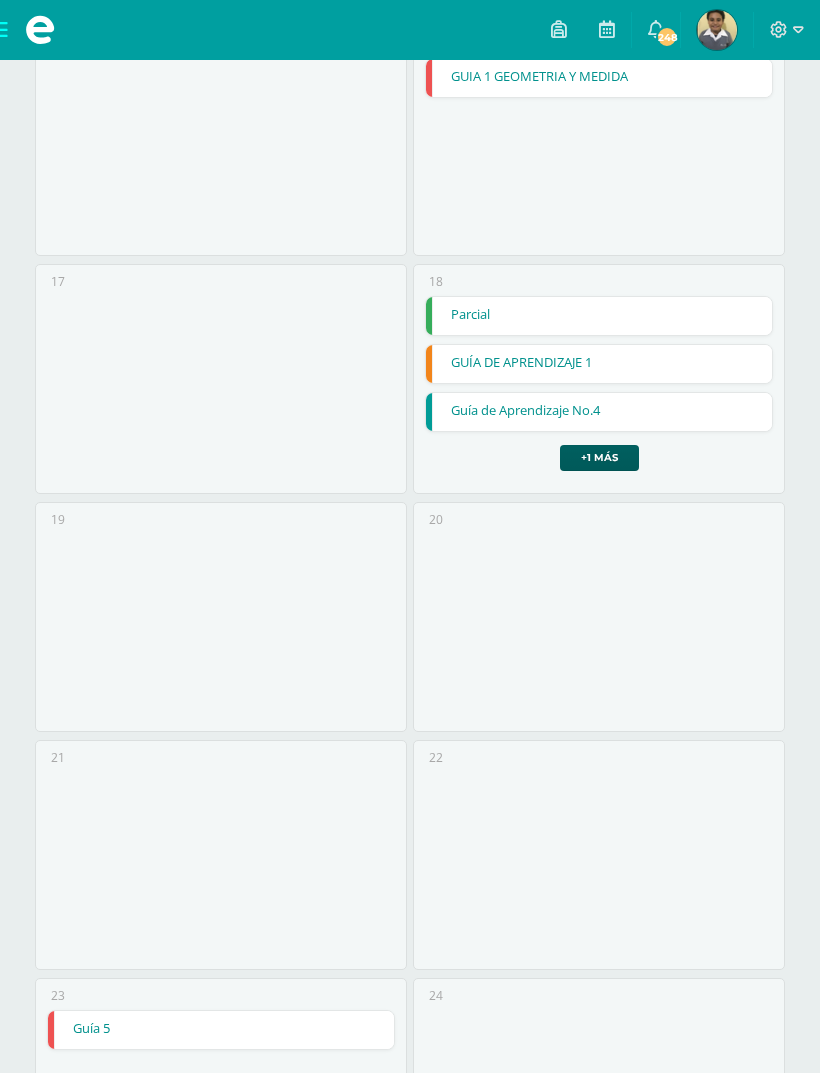 scroll, scrollTop: 1972, scrollLeft: 0, axis: vertical 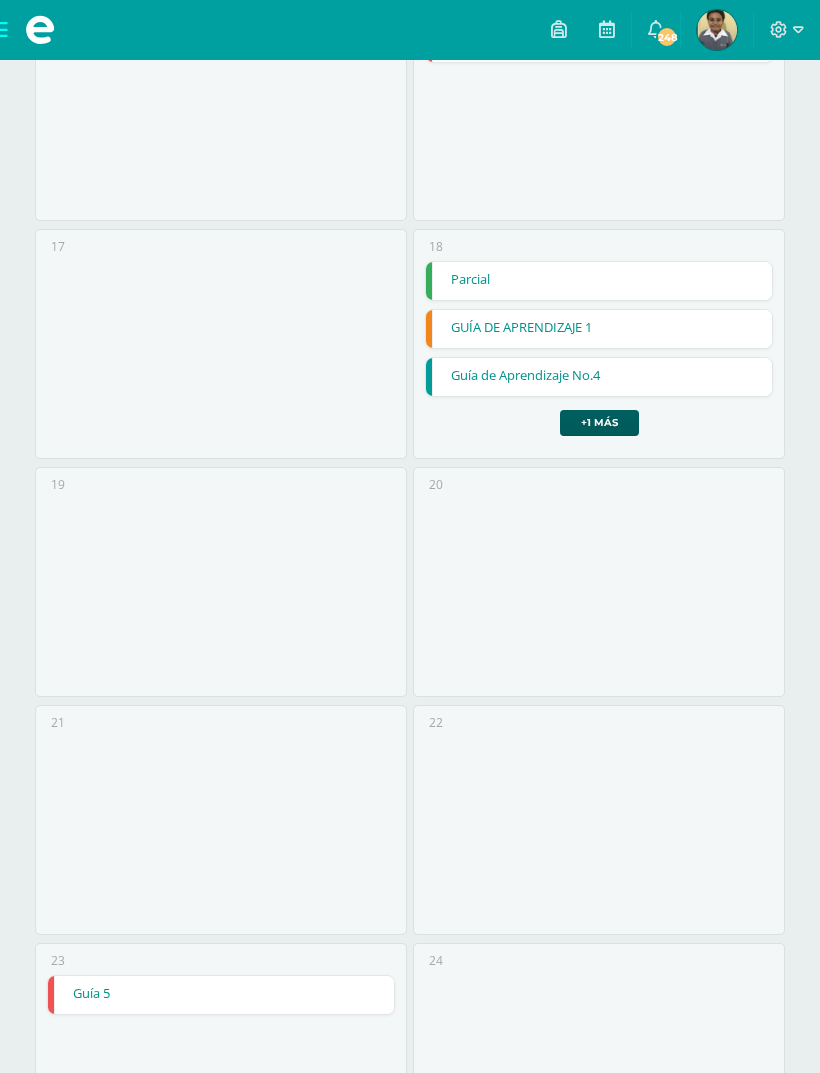 click on "GUÍA DE APRENDIZAJE 1" at bounding box center [598, 329] 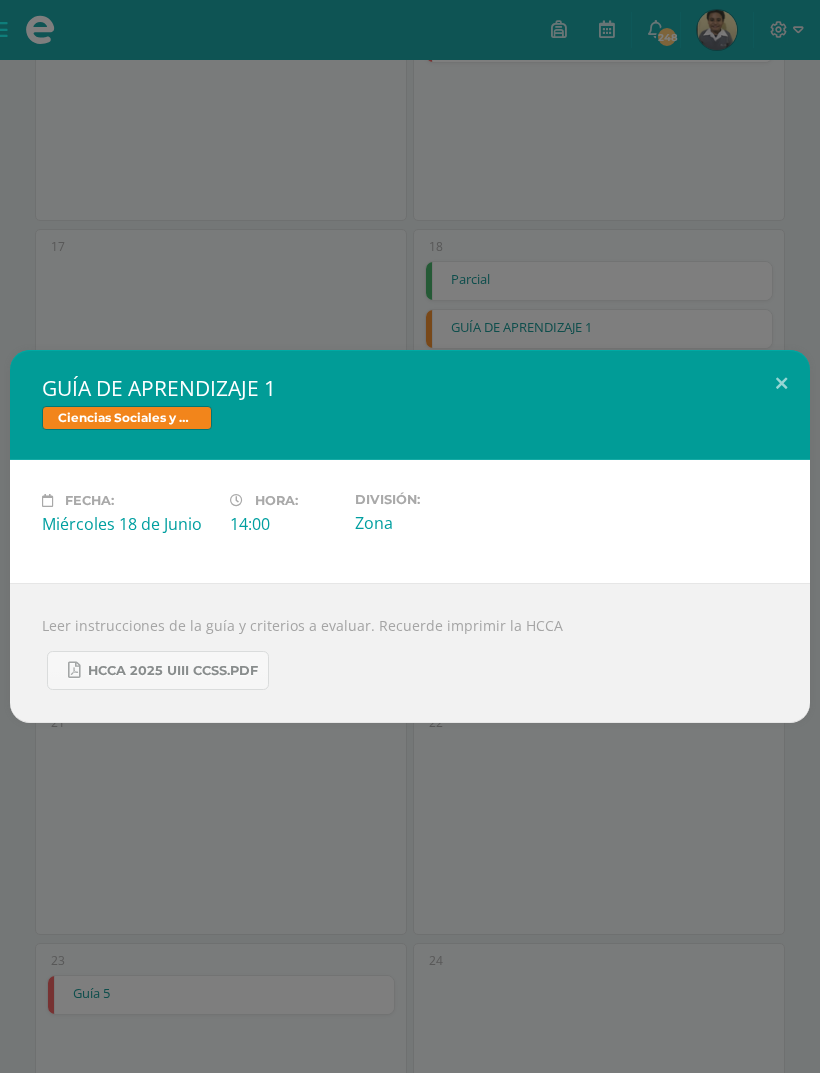 click on "HCCA 2025 UIII CCSS.pdf" at bounding box center [173, 671] 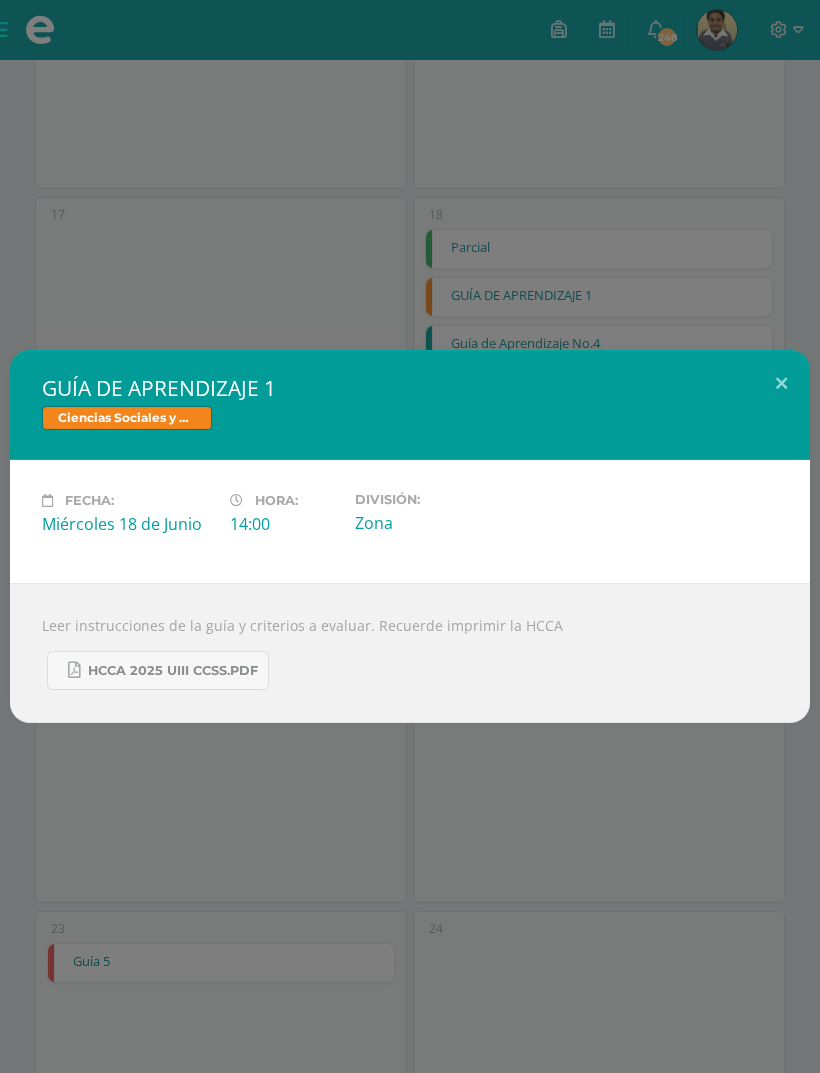 click on "GUÍA DE APRENDIZAJE 1
Ciencias Sociales y Formación Ciudadana e Interculturalidad
Fecha:
Miércoles 18 de Junio
Hora:
14:00
División:
Zona" at bounding box center [410, 536] 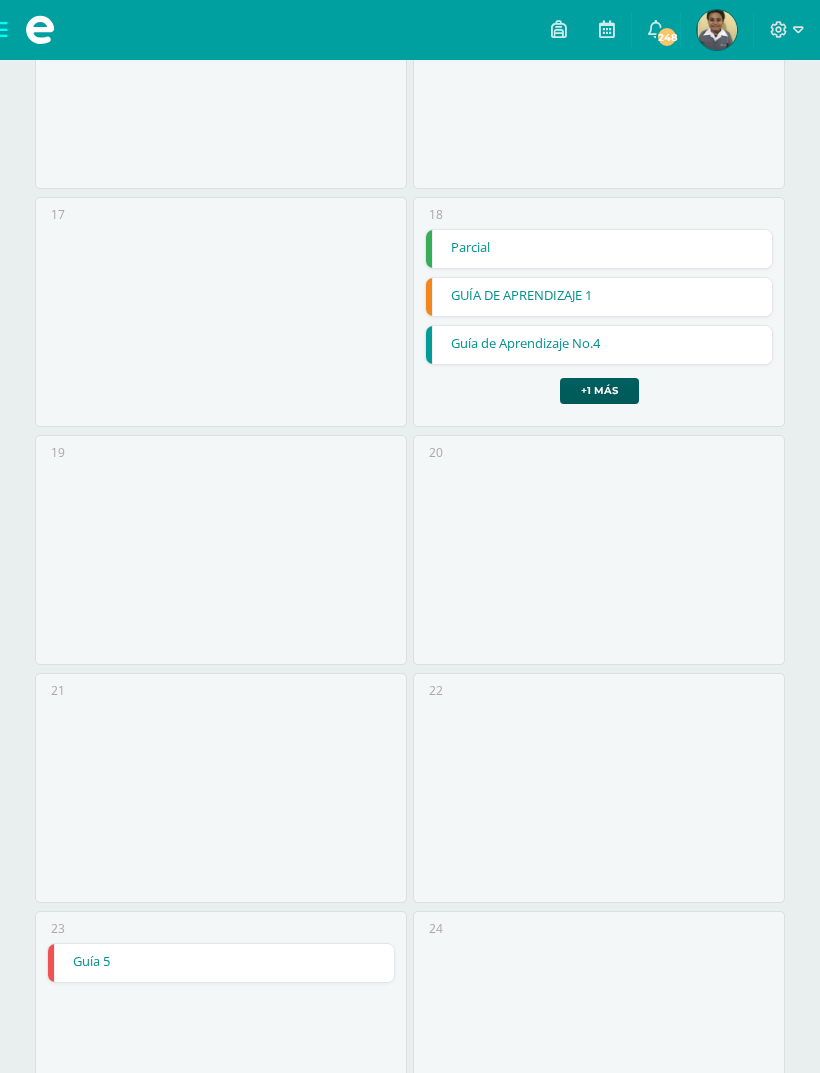 click at bounding box center (717, 30) 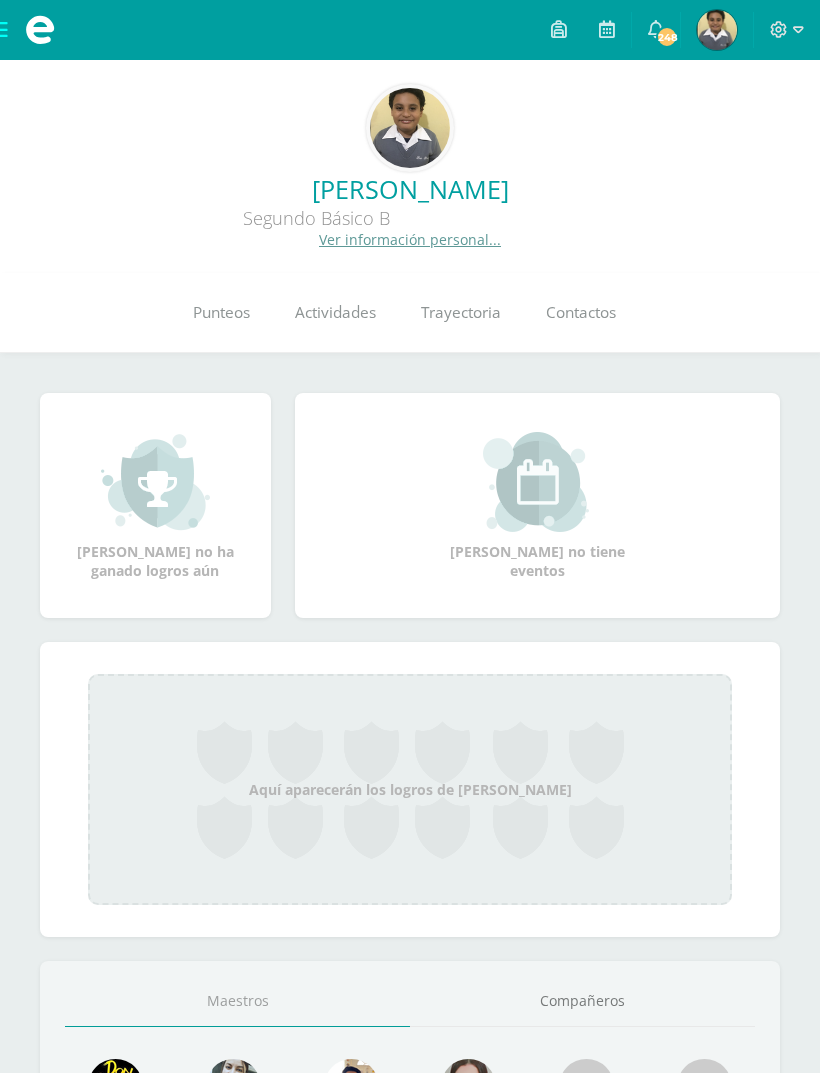 scroll, scrollTop: 0, scrollLeft: 0, axis: both 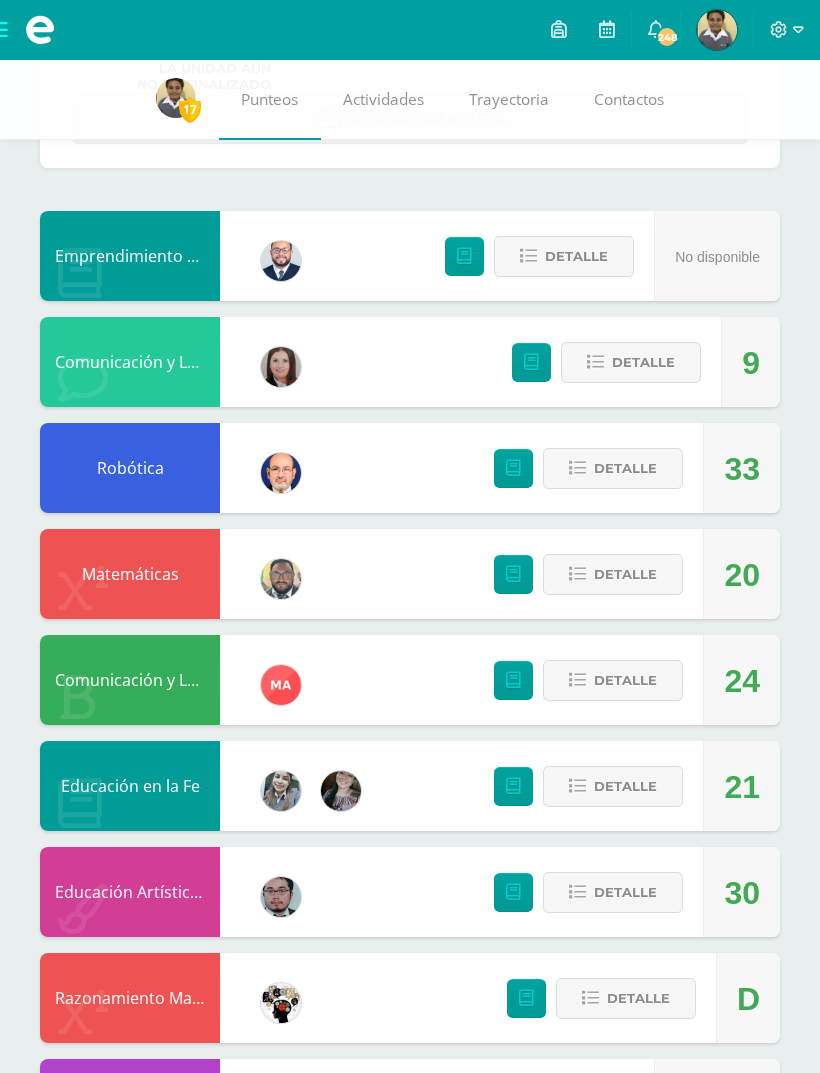 click on "Detalle" at bounding box center [613, 574] 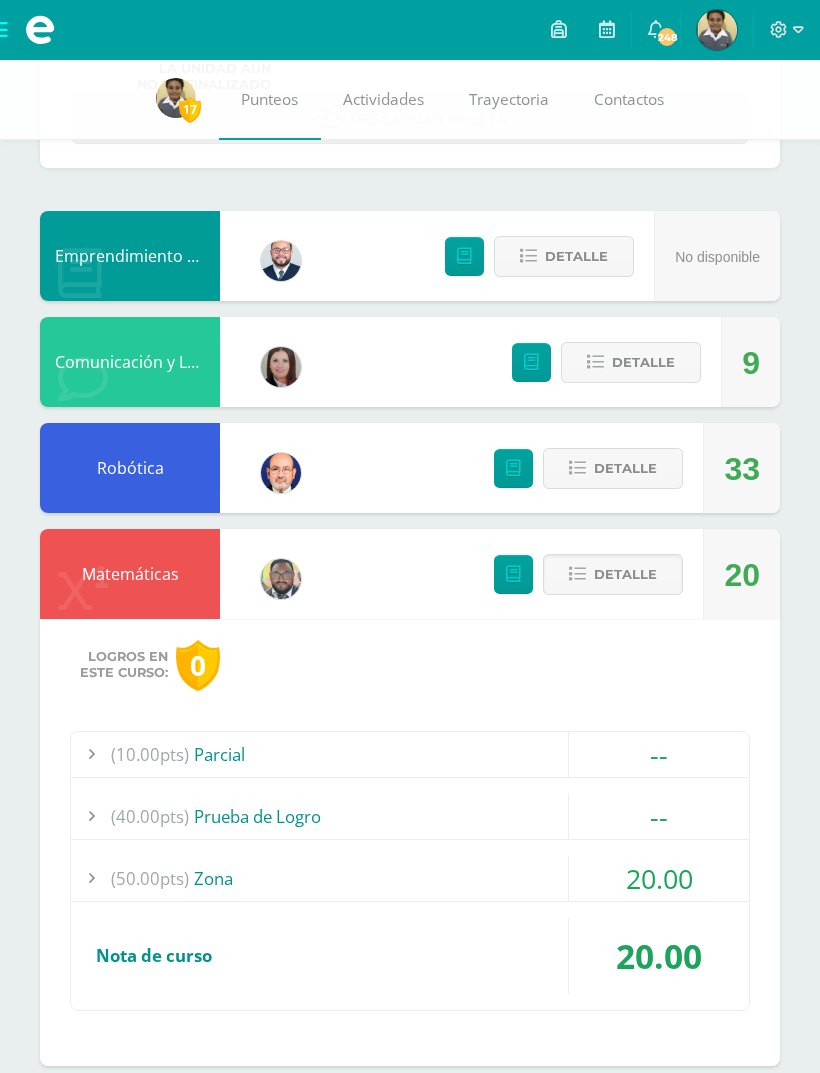 click on "20.00" at bounding box center (659, 878) 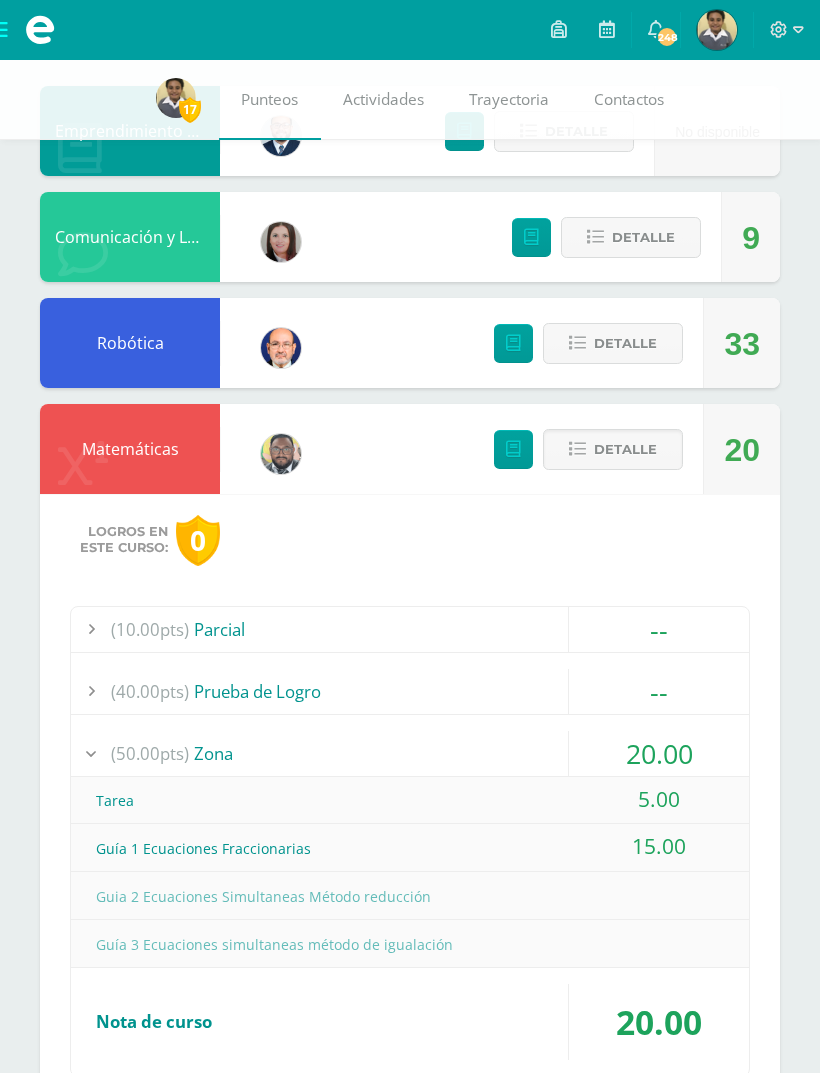 scroll, scrollTop: 330, scrollLeft: 0, axis: vertical 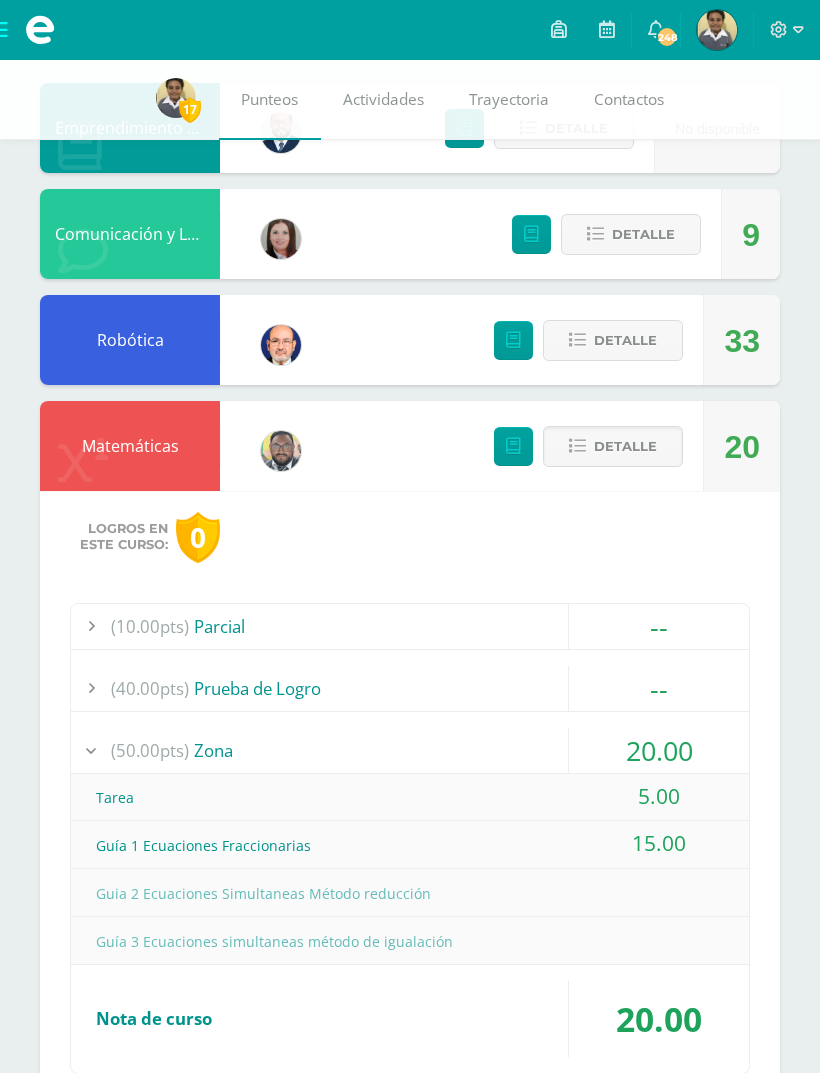 click on "(5.0pts)  [GEOGRAPHIC_DATA]" at bounding box center [410, 797] 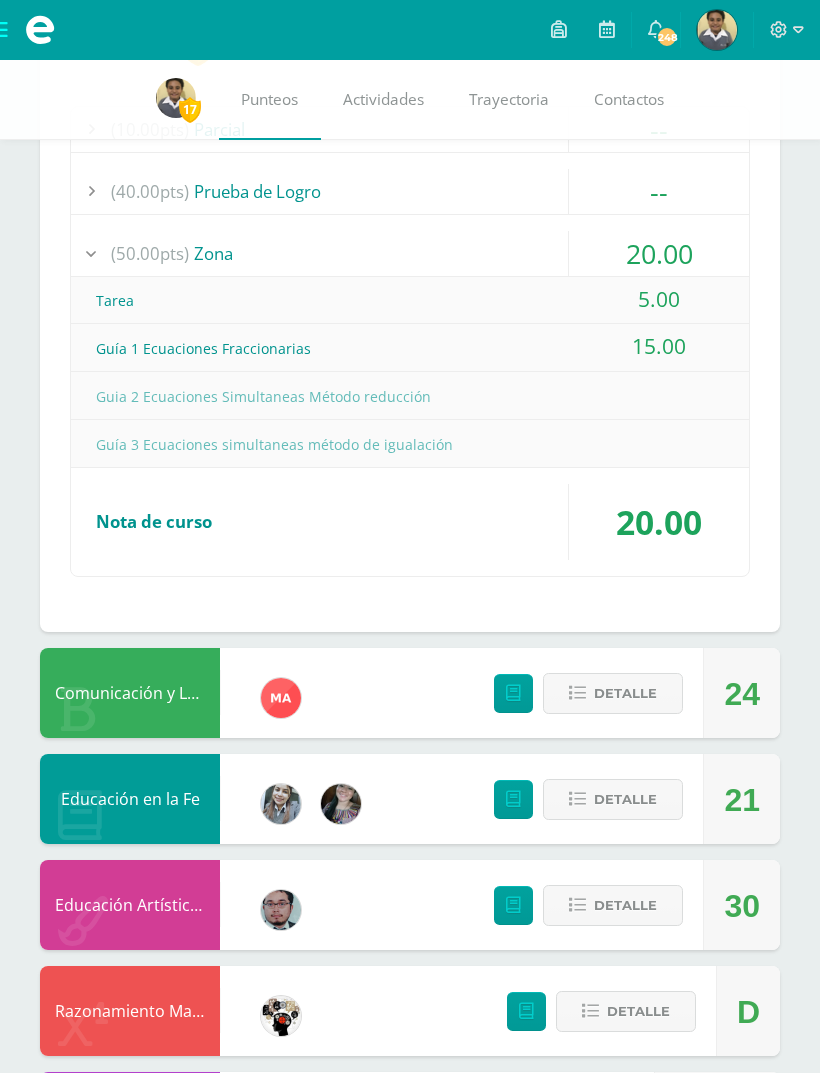 scroll, scrollTop: 828, scrollLeft: 0, axis: vertical 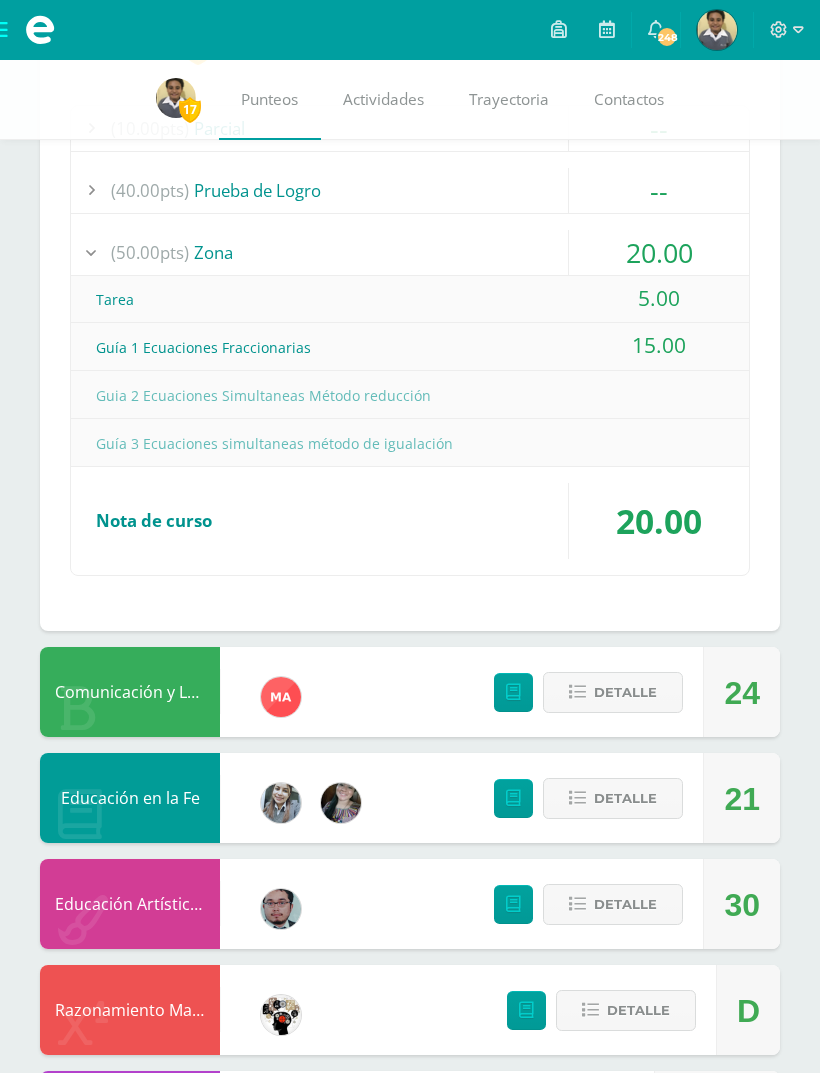 click on "Detalle" at bounding box center (625, 692) 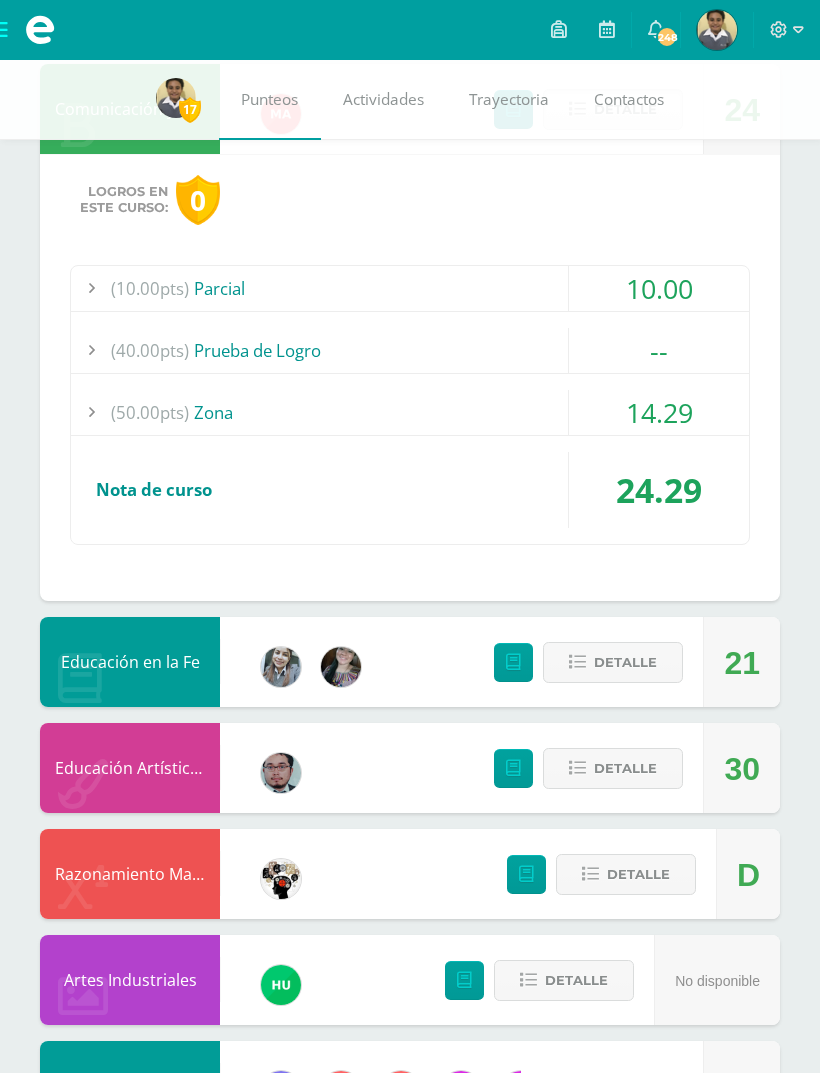 scroll, scrollTop: 1415, scrollLeft: 0, axis: vertical 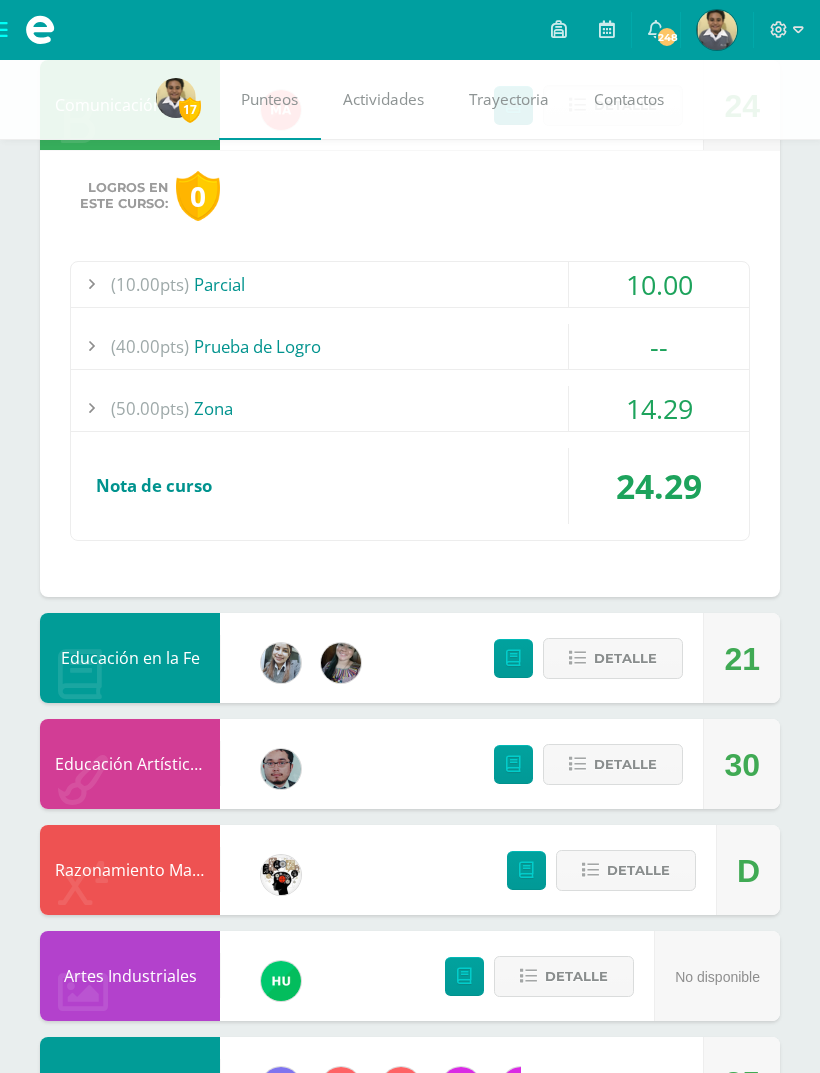 click on "Detalle" at bounding box center (625, 658) 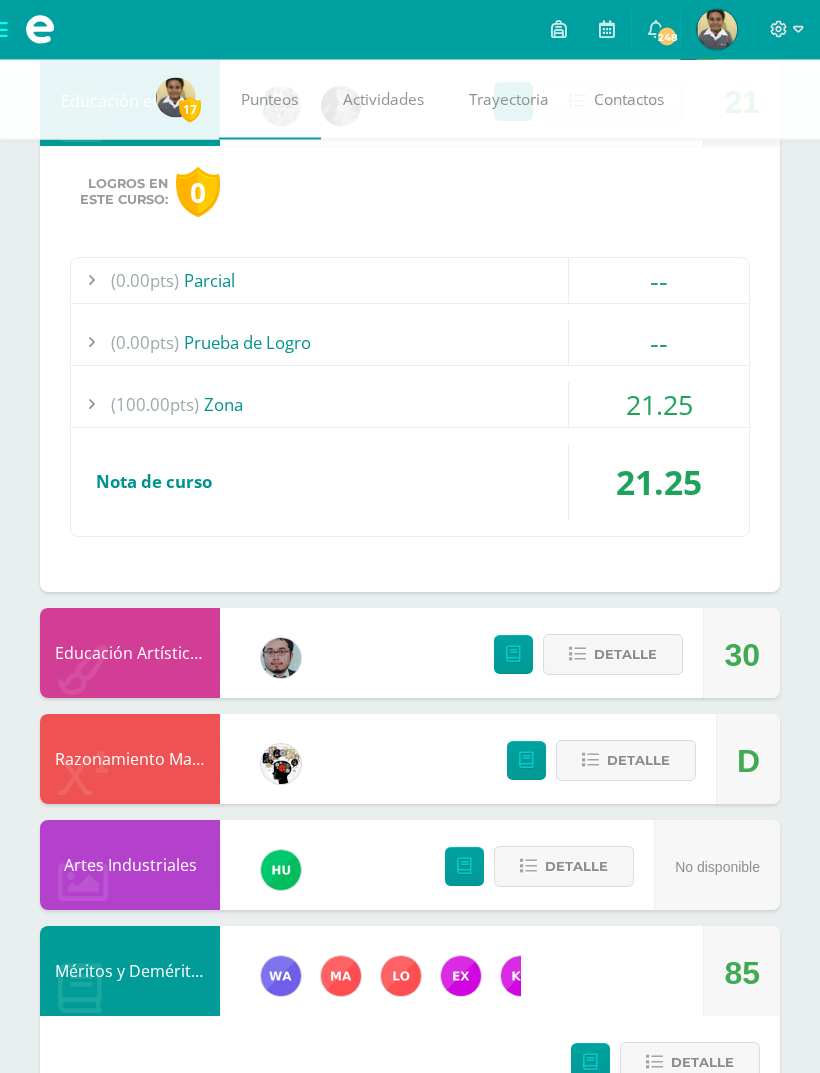 scroll, scrollTop: 1987, scrollLeft: 0, axis: vertical 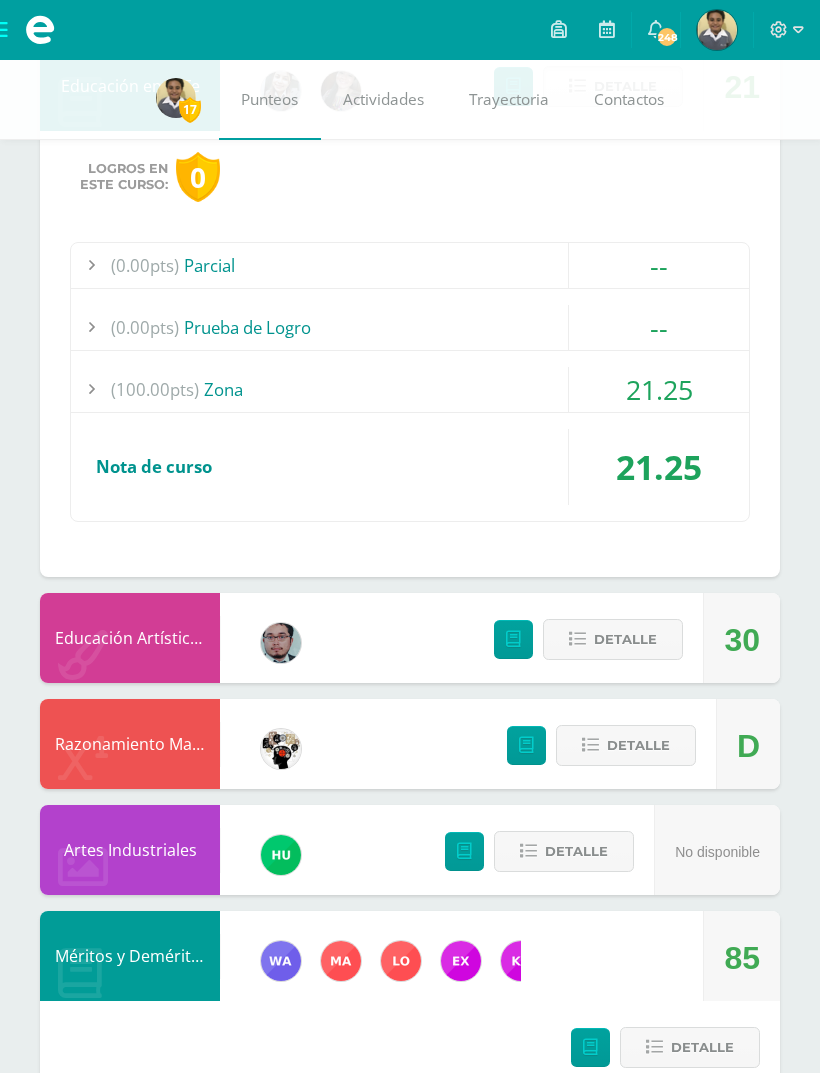 click on "Detalle" at bounding box center (625, 639) 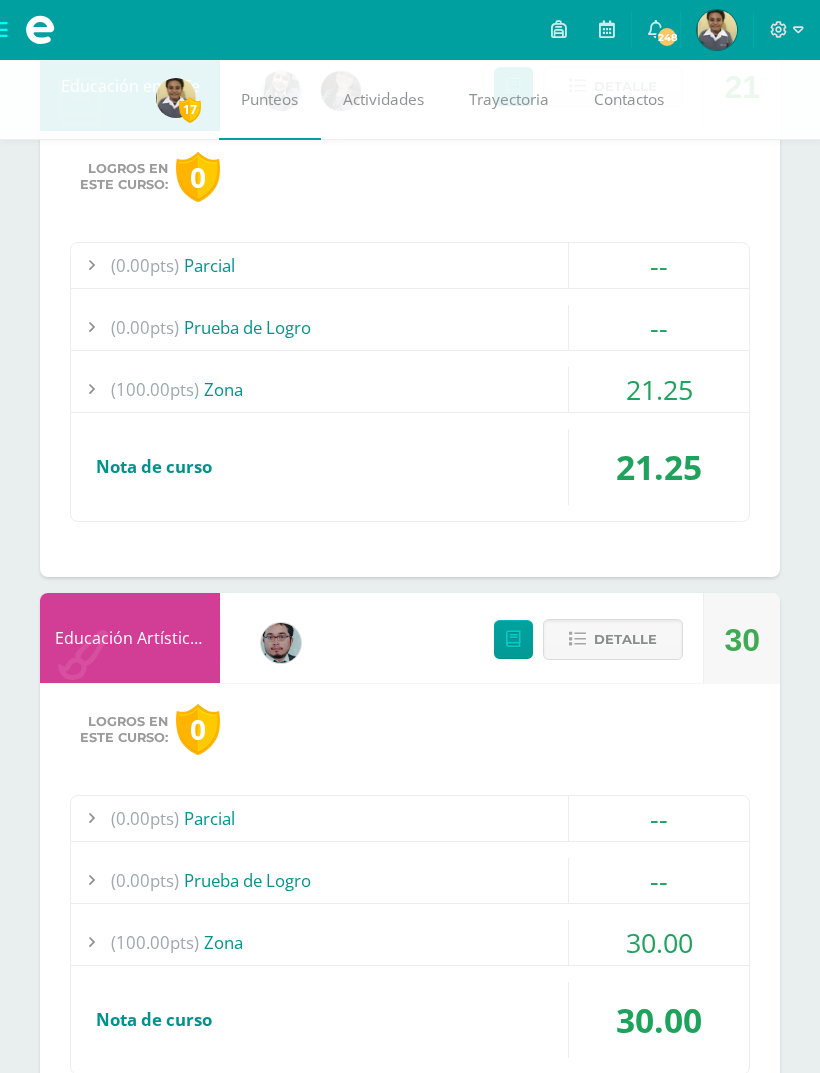 click at bounding box center [91, 389] 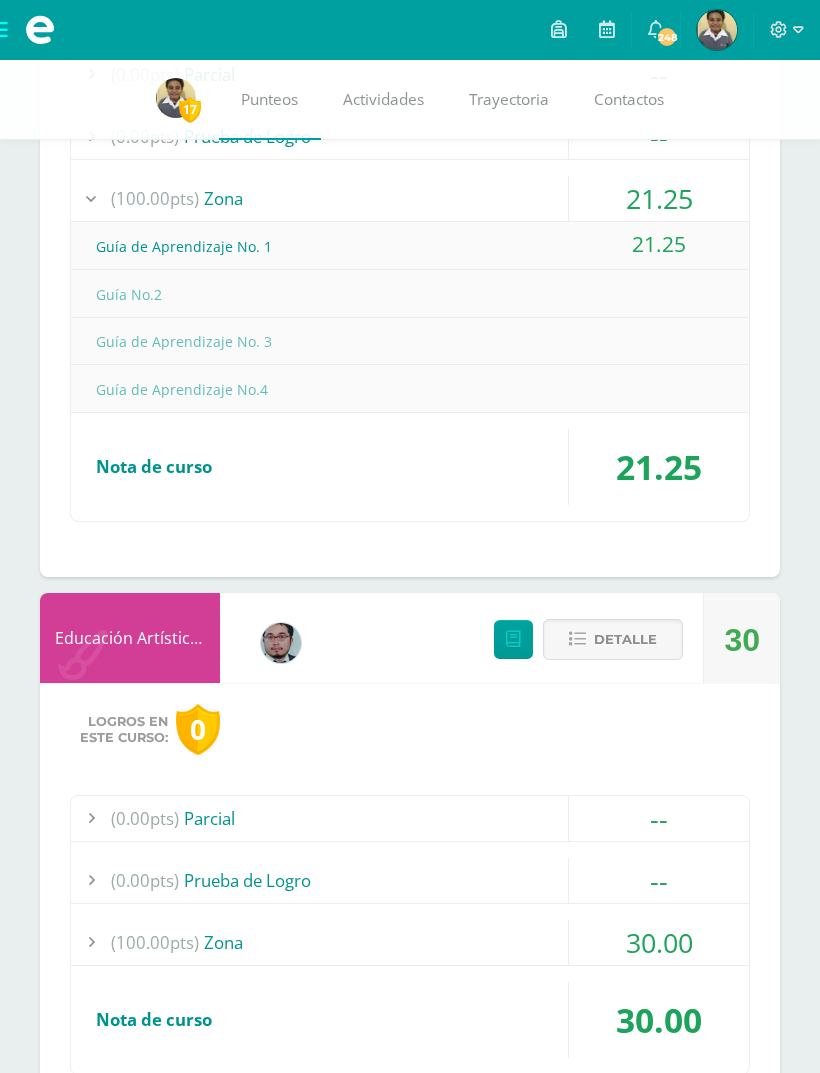 click on "(25.0pts)  Guía de Aprendizaje No.4" at bounding box center [410, 389] 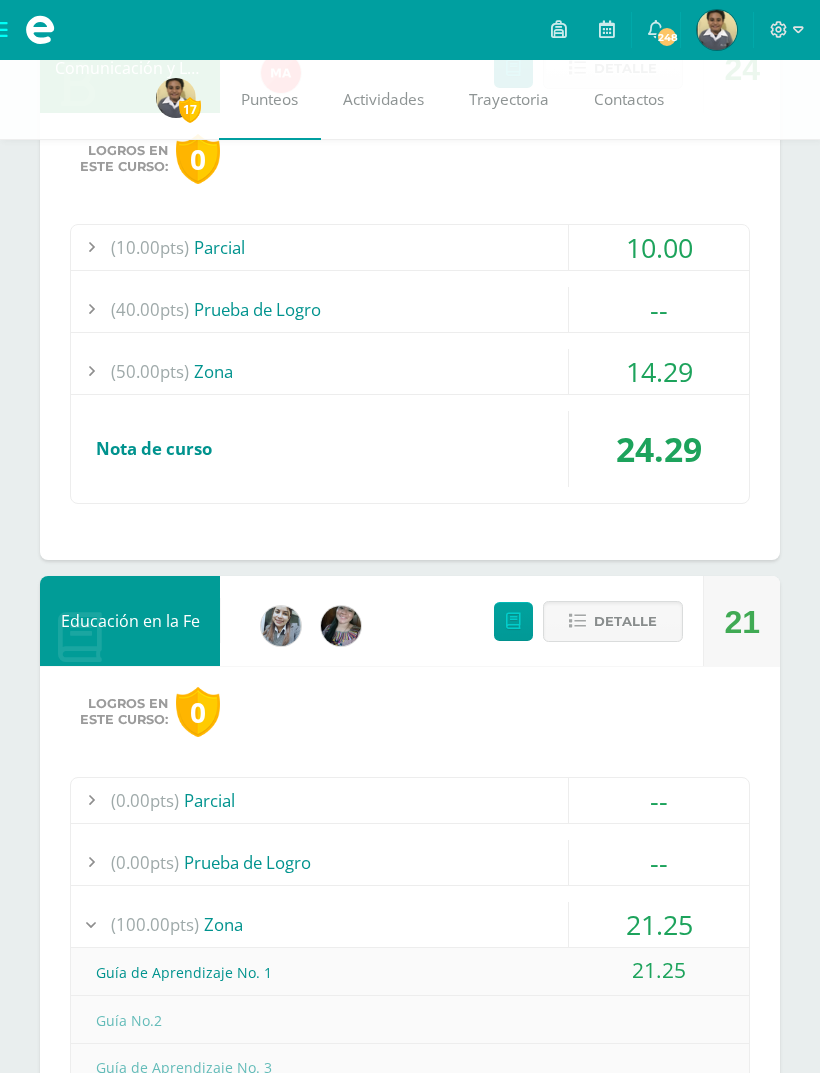 scroll, scrollTop: 1255, scrollLeft: 0, axis: vertical 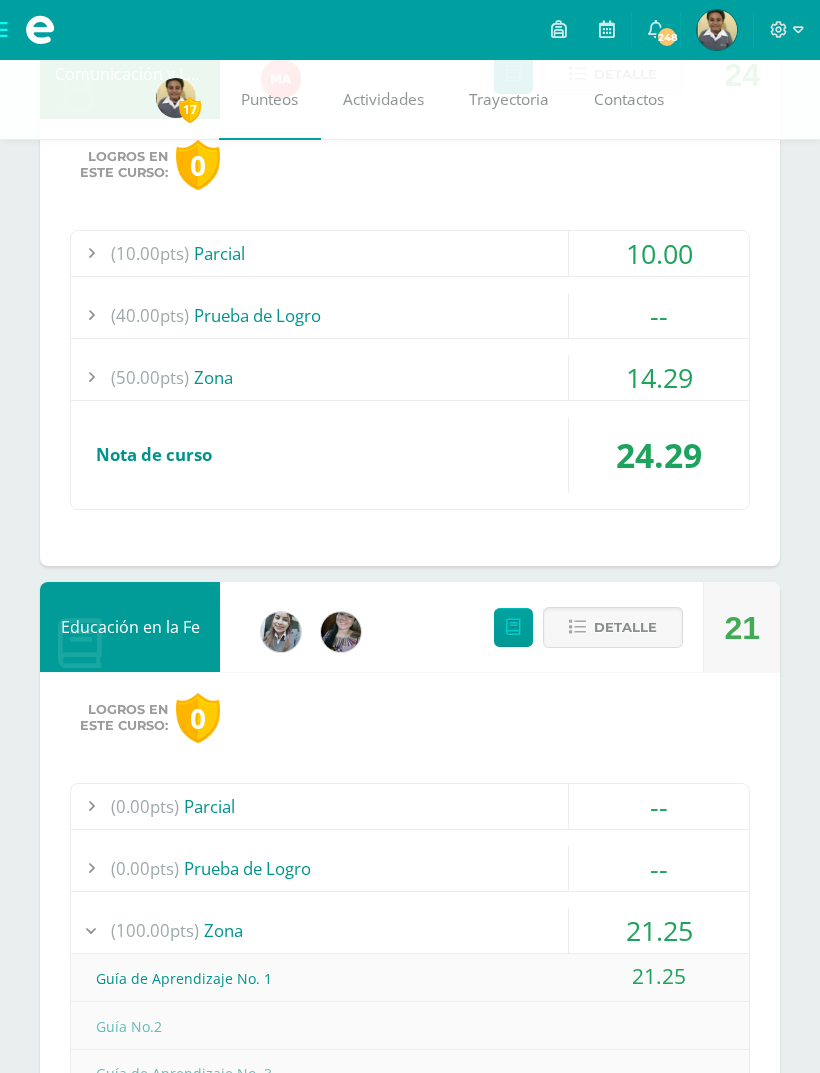 click at bounding box center [91, 377] 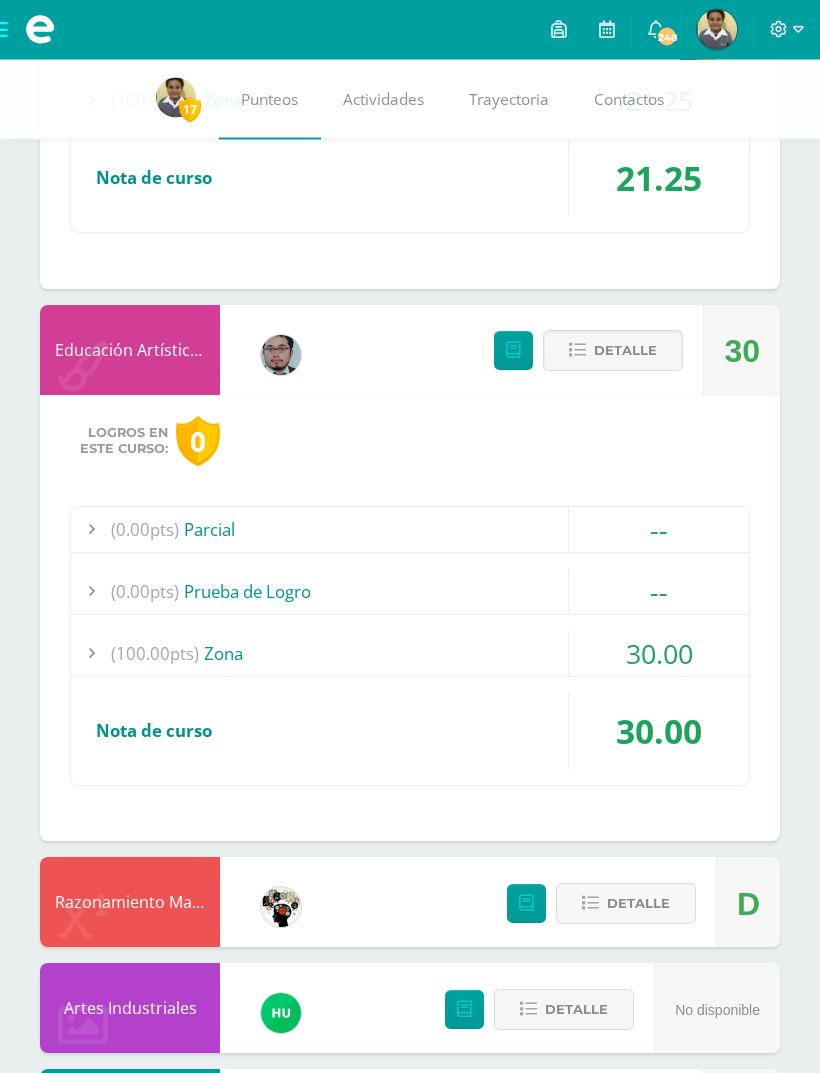 scroll, scrollTop: 2241, scrollLeft: 0, axis: vertical 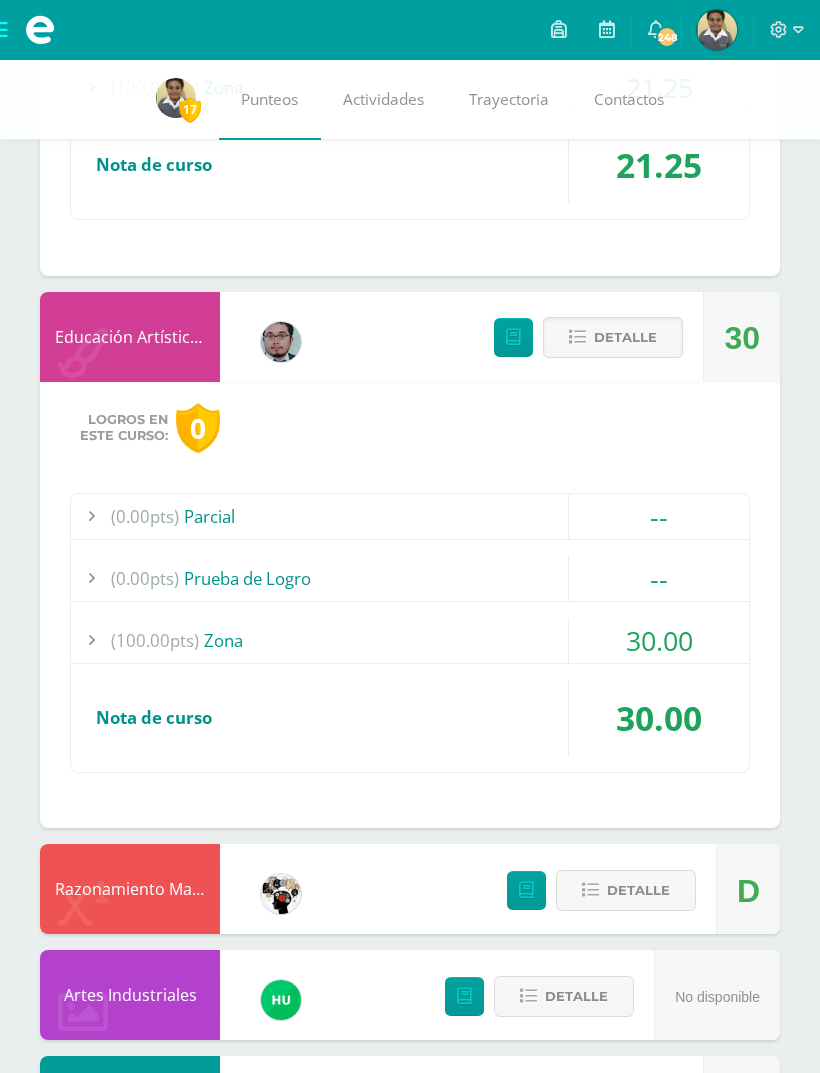 click at bounding box center [91, 640] 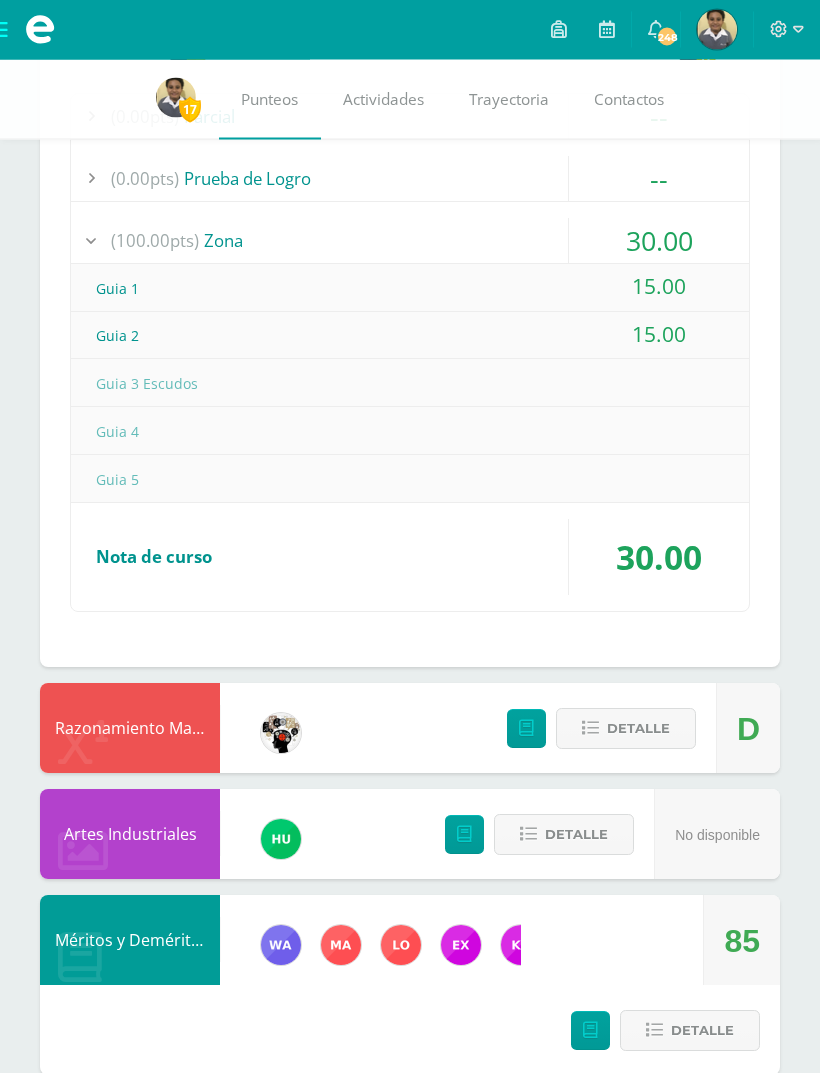 scroll, scrollTop: 2519, scrollLeft: 0, axis: vertical 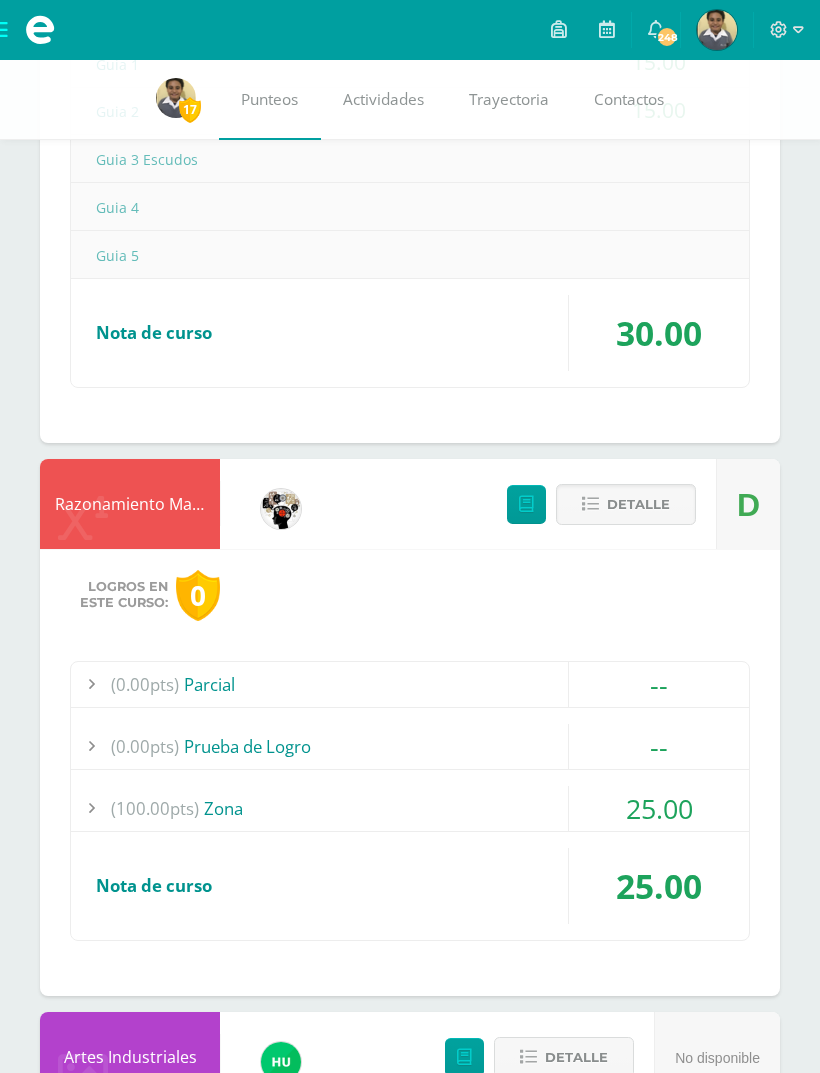 click at bounding box center (91, 808) 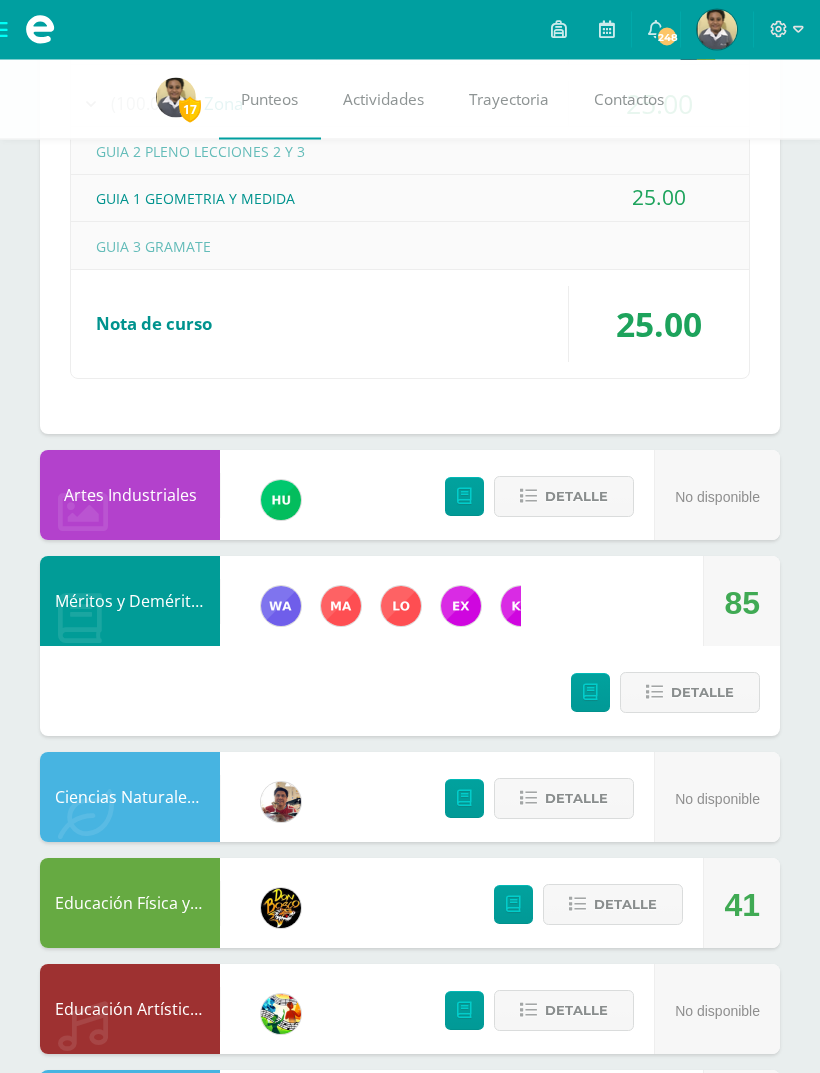 scroll, scrollTop: 3188, scrollLeft: 0, axis: vertical 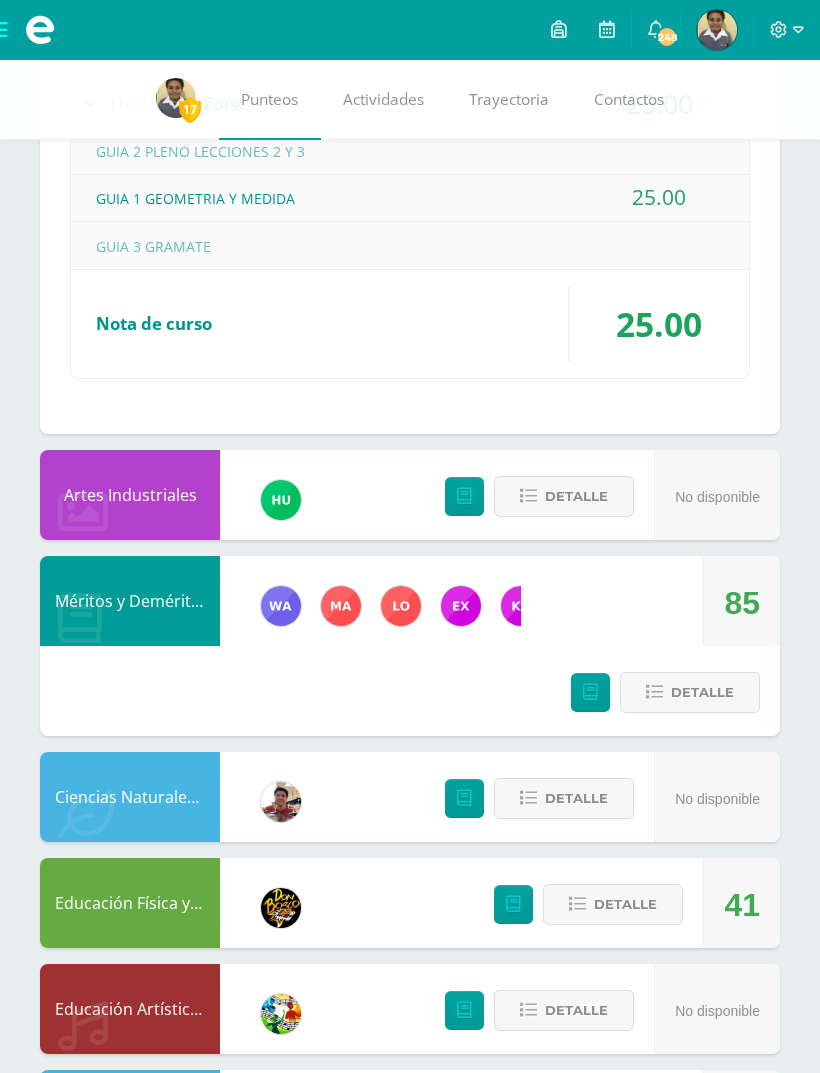 click at bounding box center (590, 692) 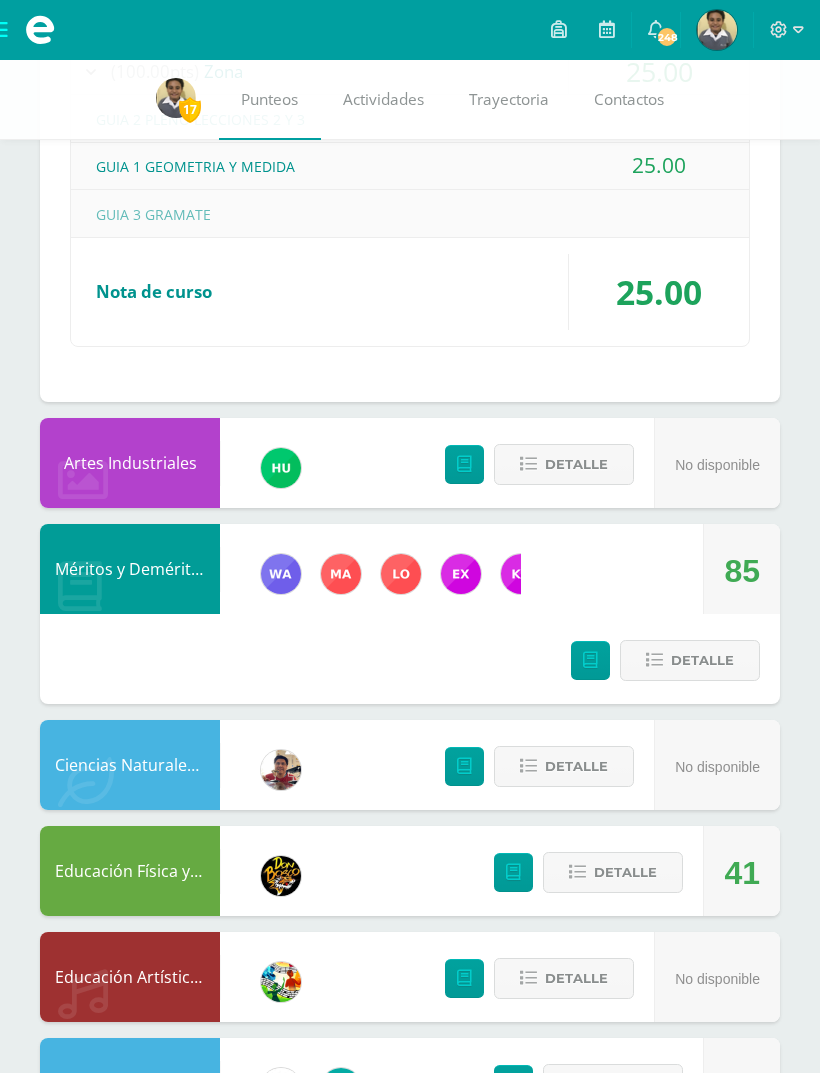 click on "Detalle" at bounding box center [690, 660] 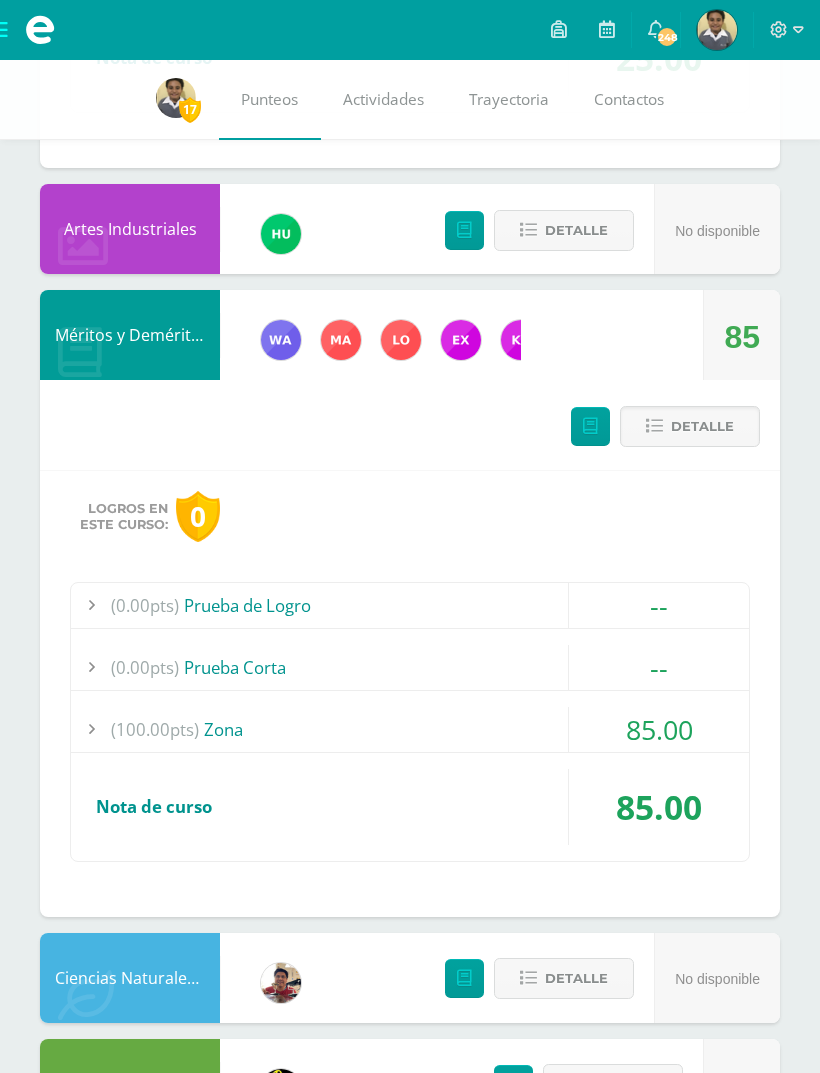 scroll, scrollTop: 3455, scrollLeft: 0, axis: vertical 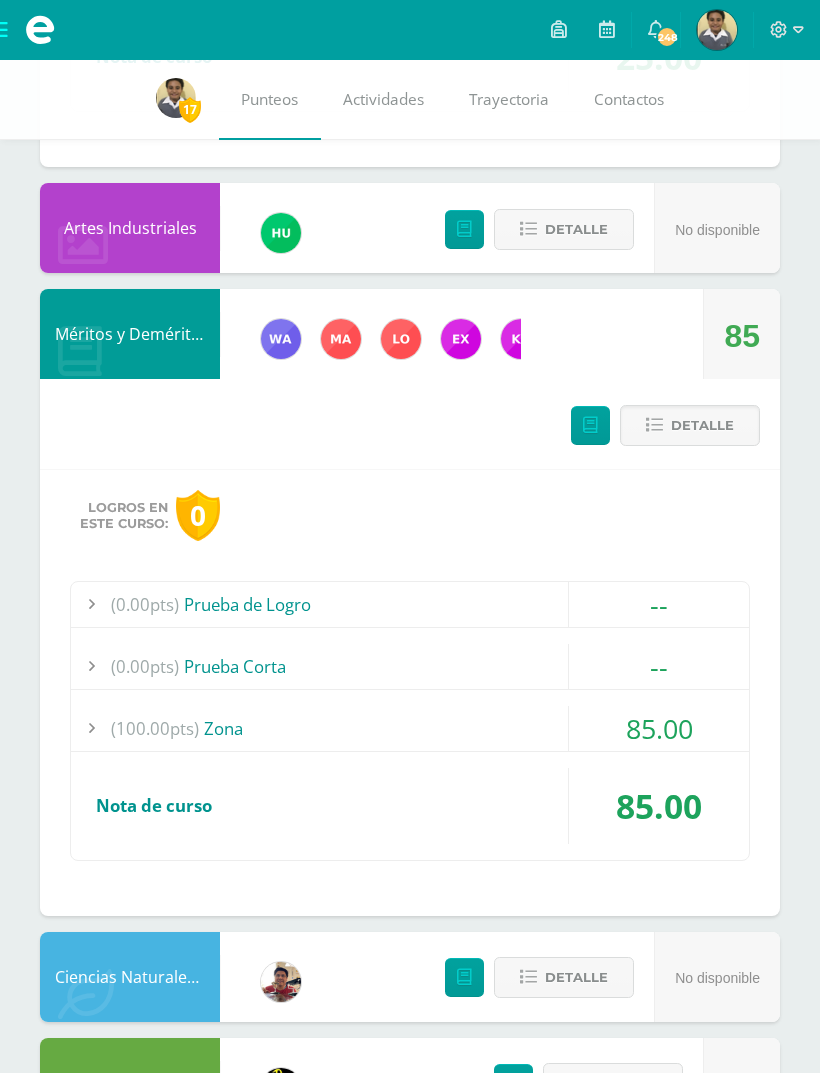 click at bounding box center [91, 728] 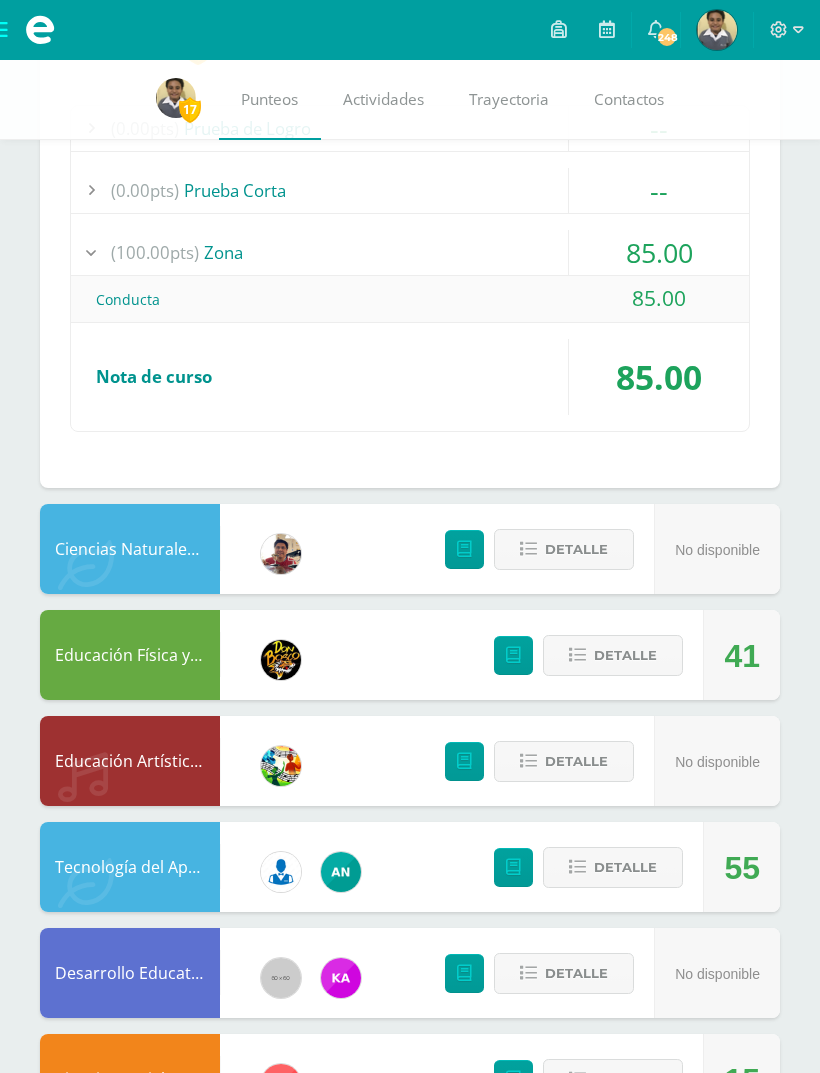scroll, scrollTop: 3919, scrollLeft: 0, axis: vertical 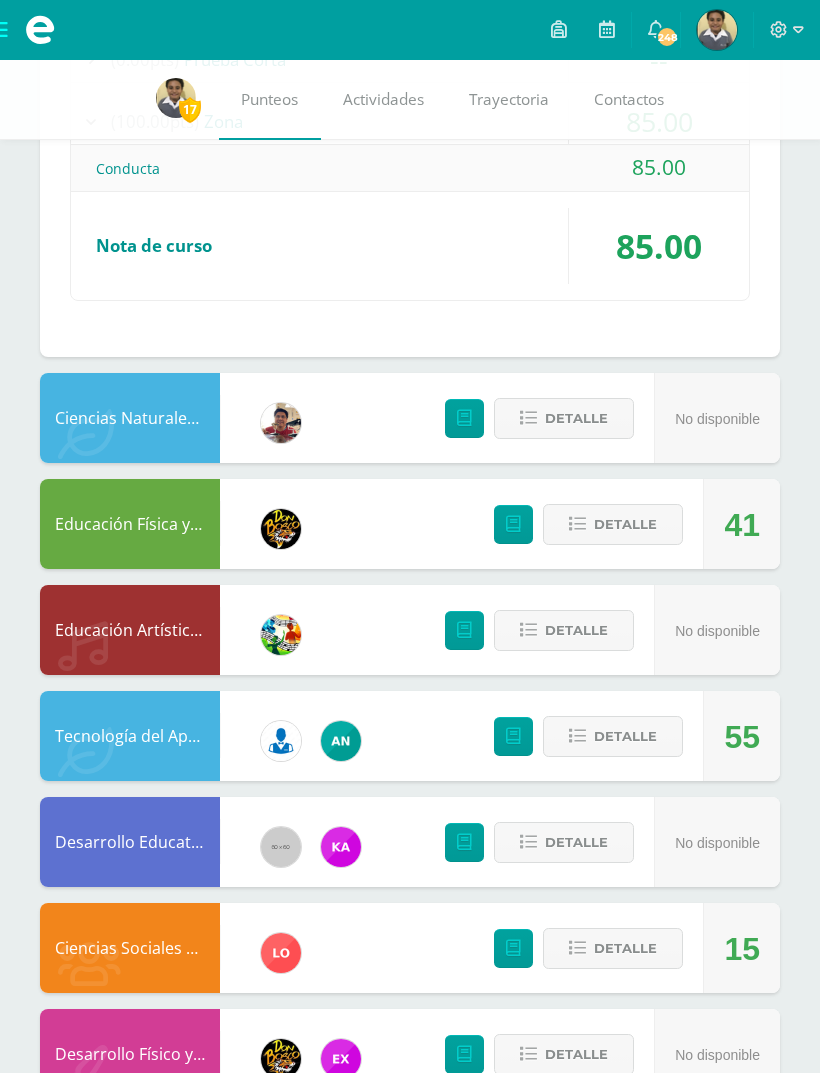 click on "Detalle" at bounding box center (625, 948) 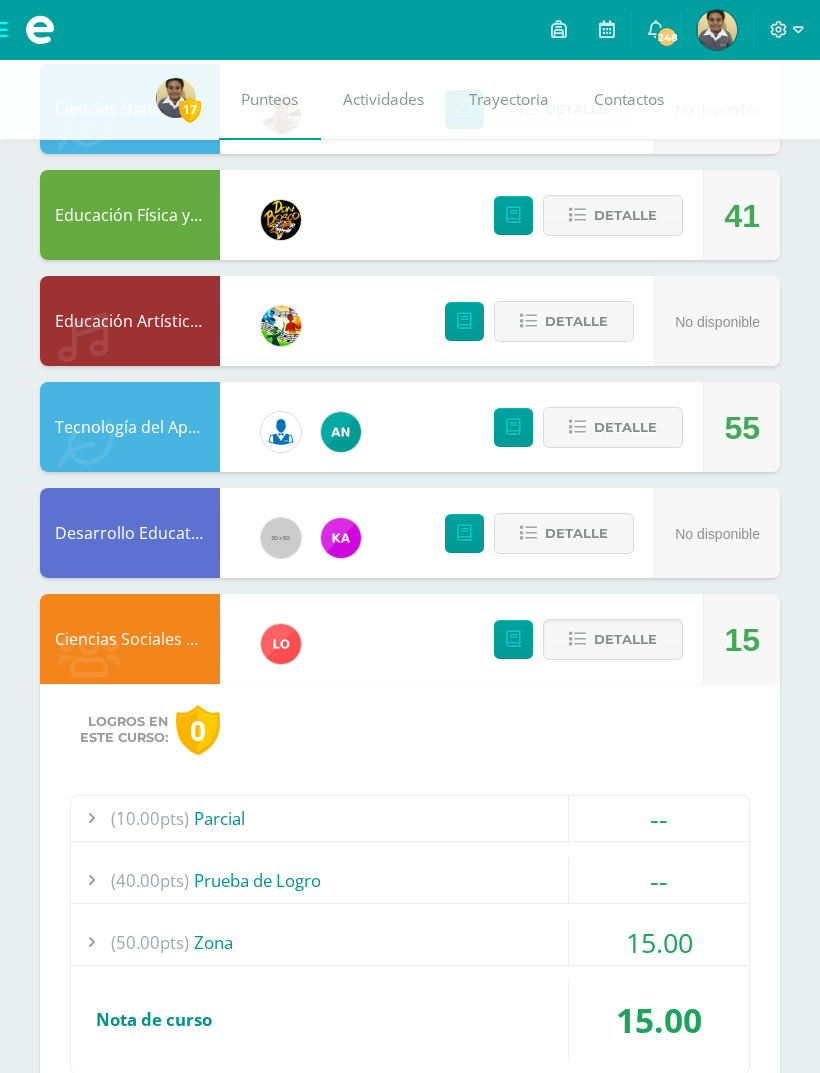 scroll, scrollTop: 4237, scrollLeft: 0, axis: vertical 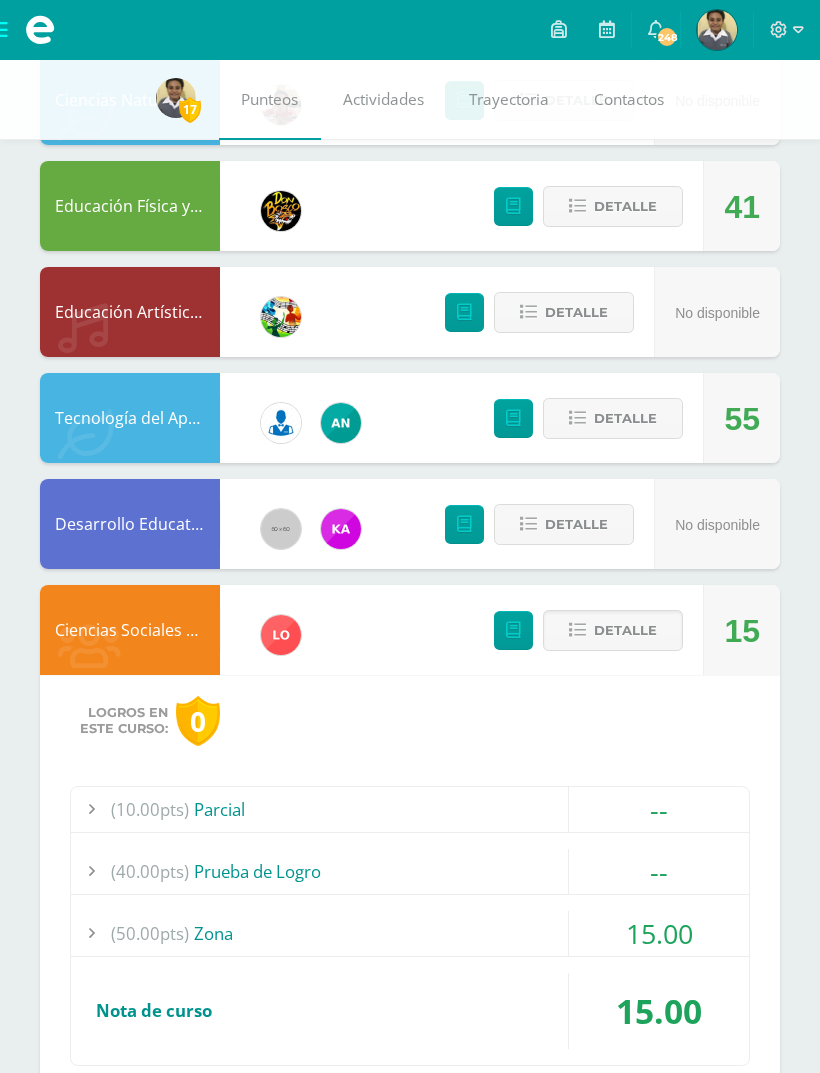 click on "(50.00pts)
Zona" at bounding box center (410, 933) 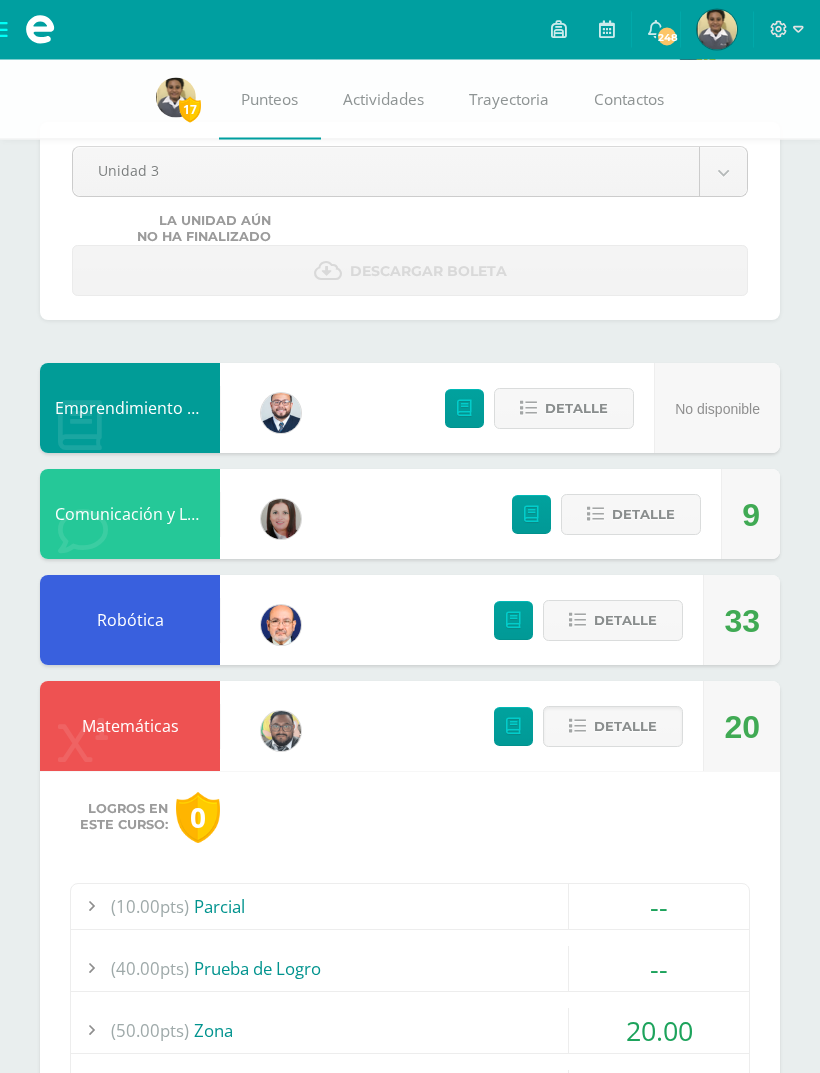 scroll, scrollTop: 0, scrollLeft: 0, axis: both 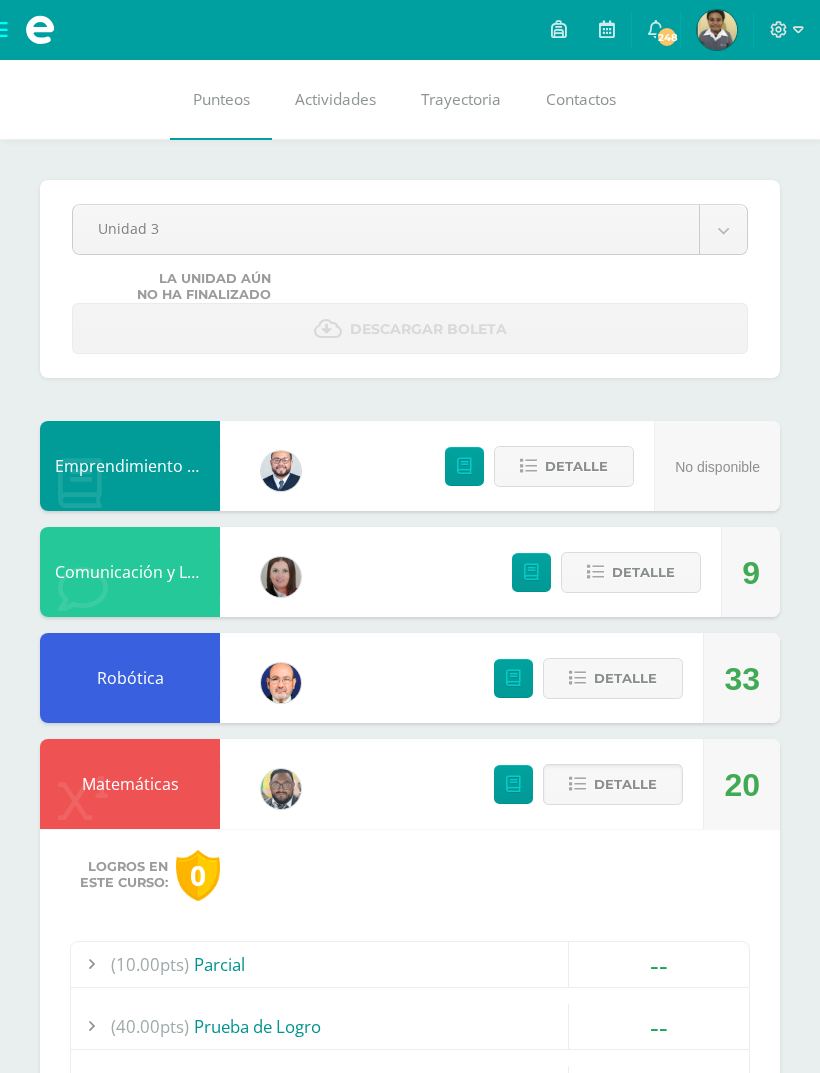 click on "Detalle" at bounding box center (564, 466) 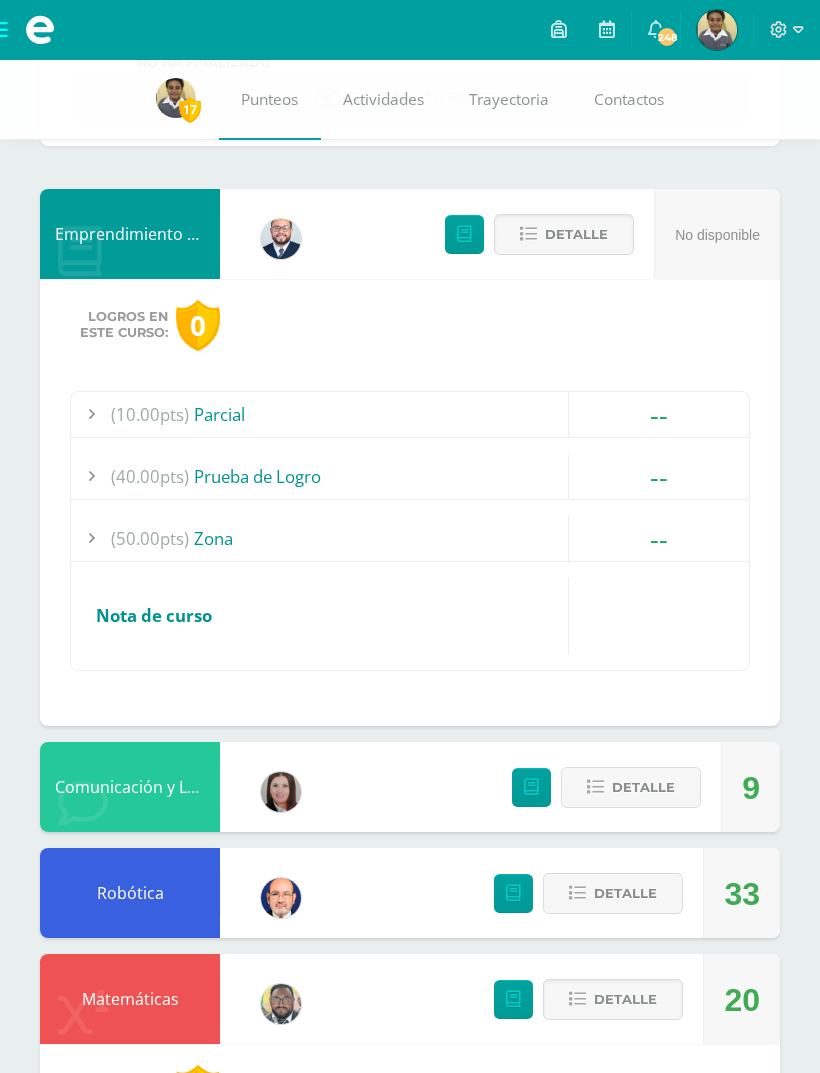 scroll, scrollTop: 311, scrollLeft: 0, axis: vertical 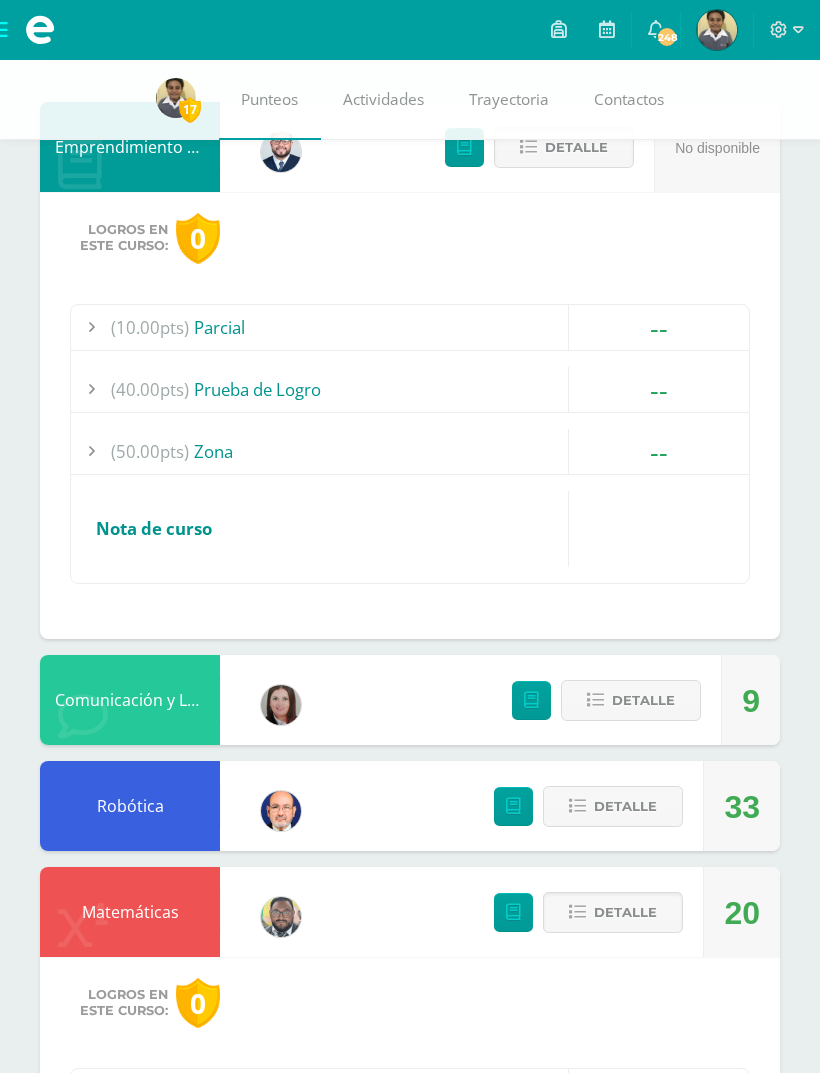 click on "Detalle" at bounding box center (643, 700) 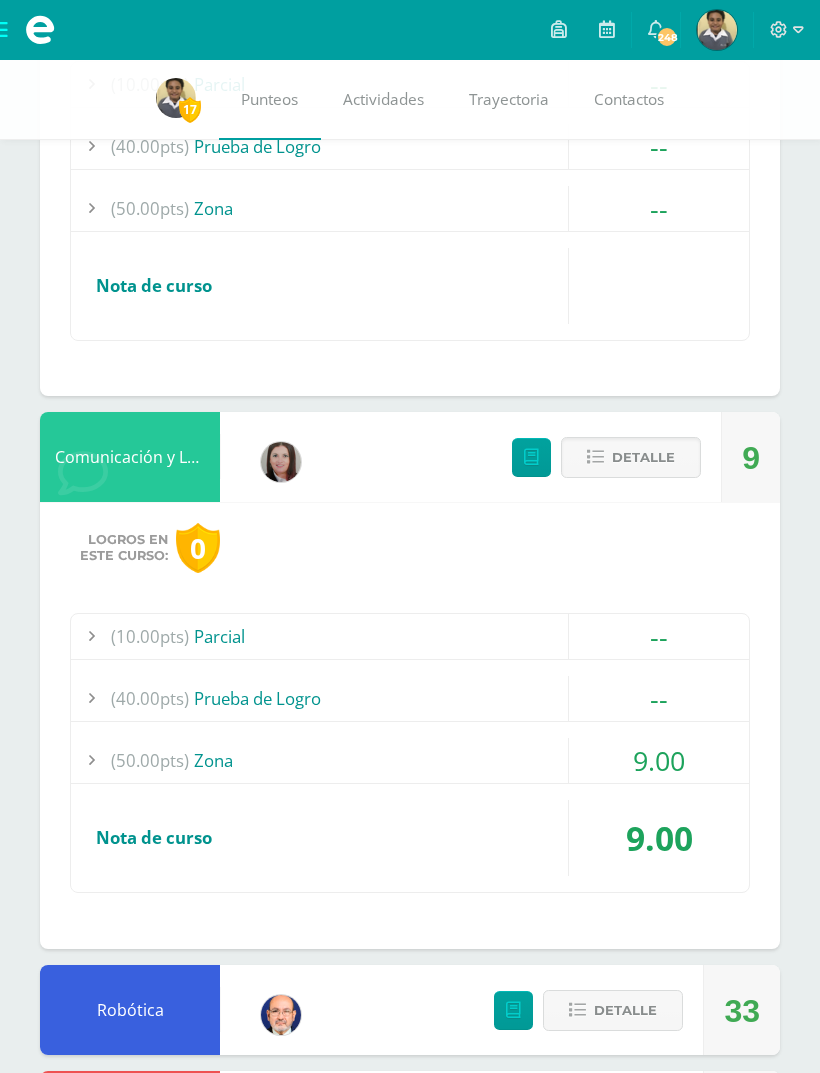 scroll, scrollTop: 557, scrollLeft: 0, axis: vertical 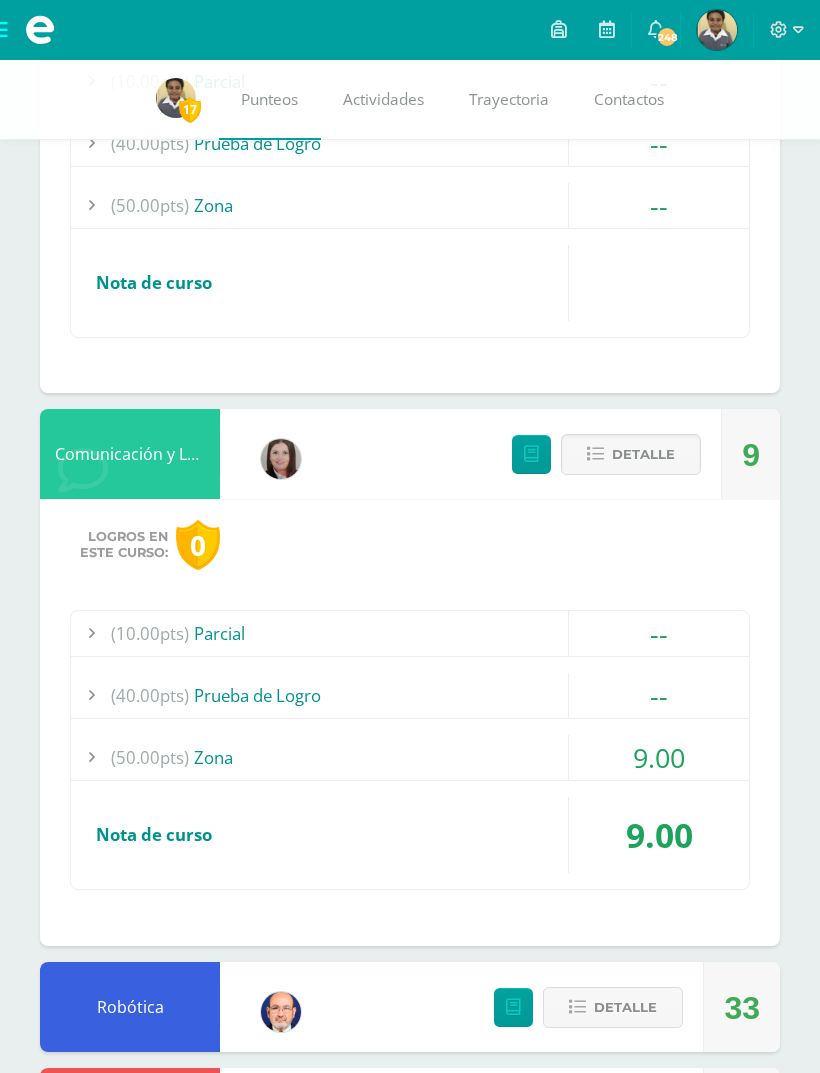 click on "(50.00pts)
Zona" at bounding box center (410, 757) 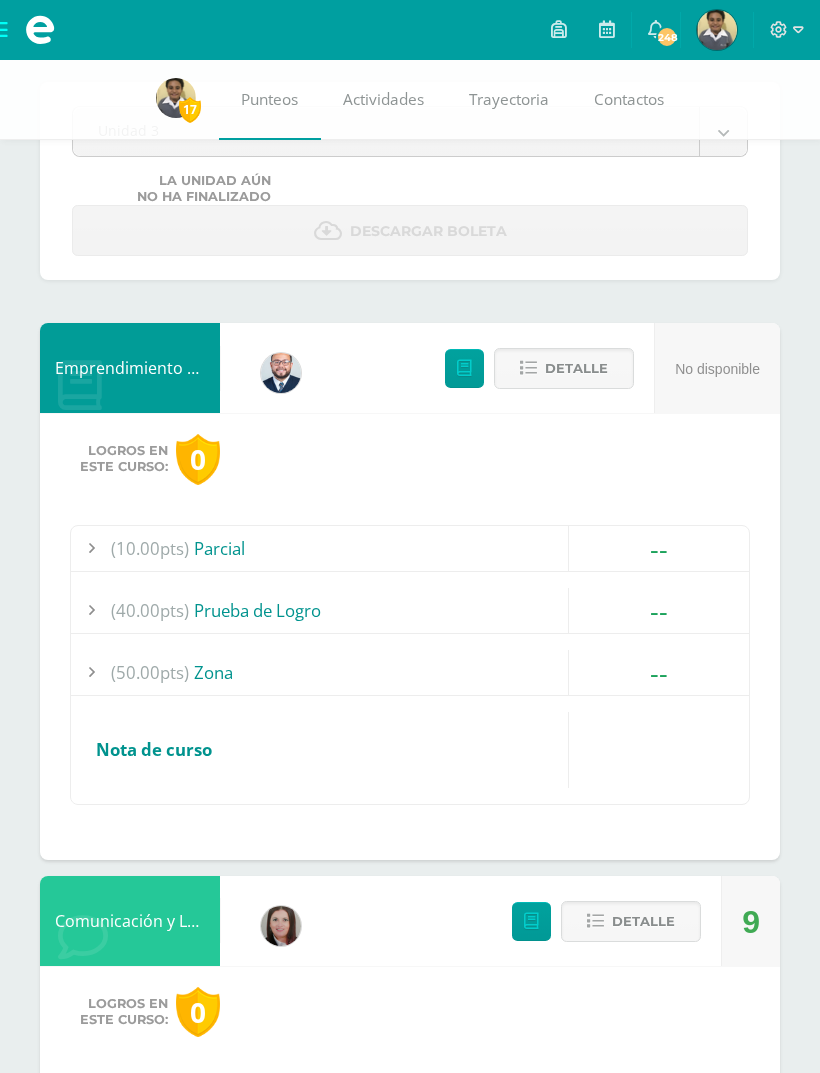 scroll, scrollTop: 0, scrollLeft: 0, axis: both 